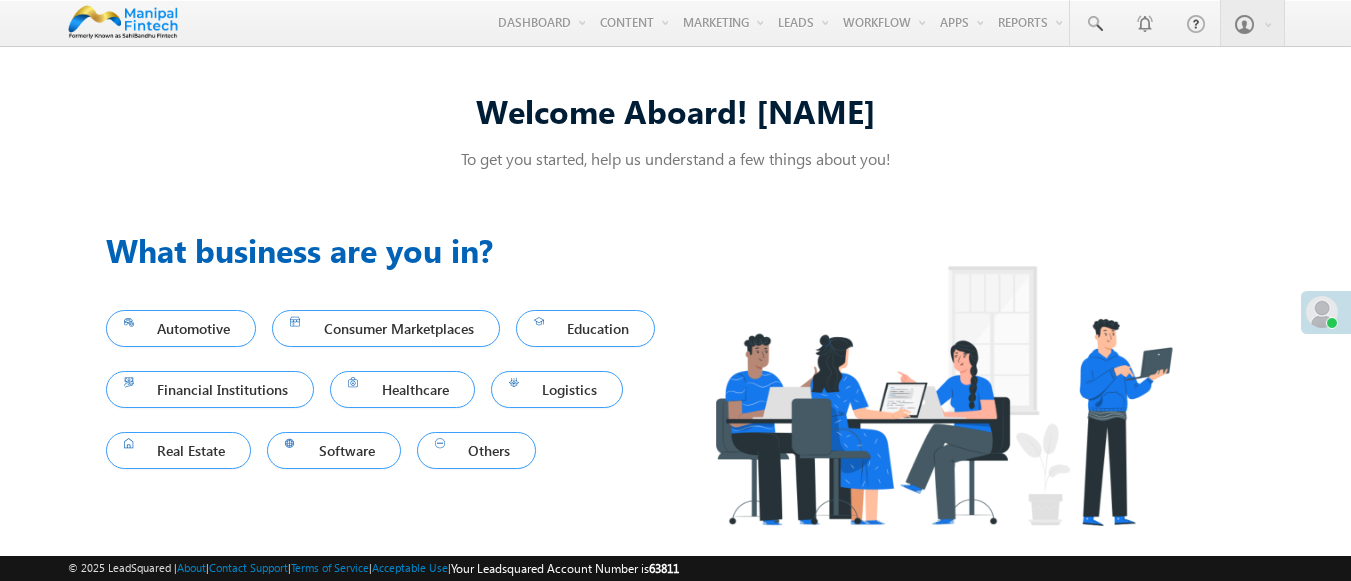 scroll, scrollTop: 0, scrollLeft: 0, axis: both 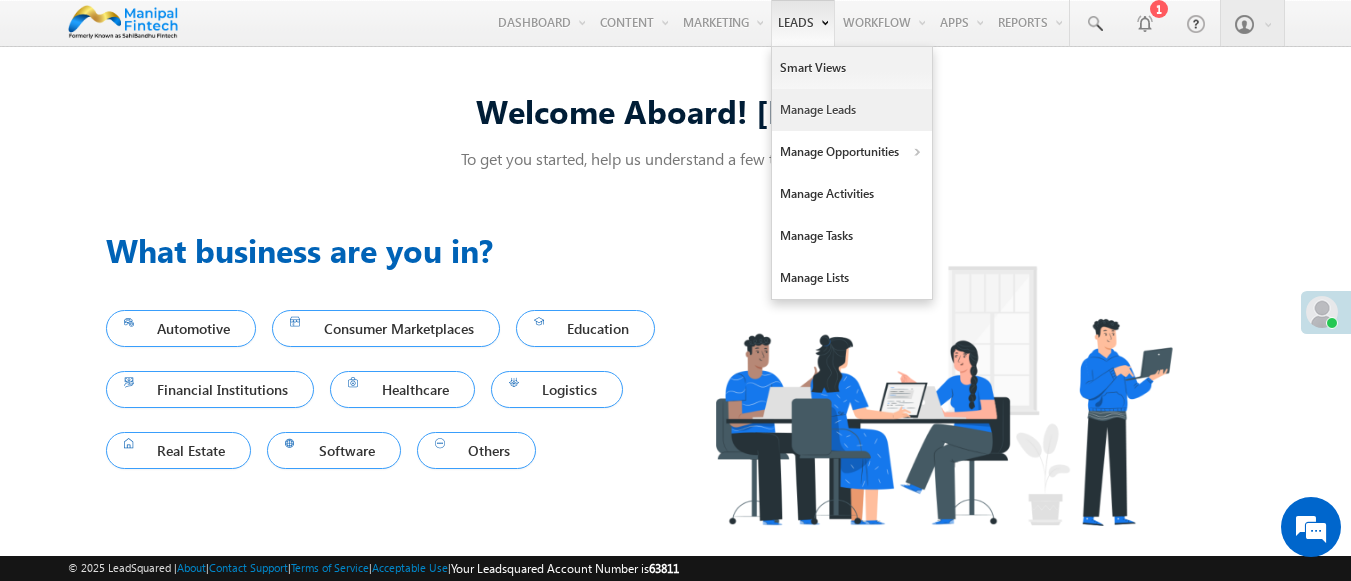 click on "Manage Leads" at bounding box center [852, 110] 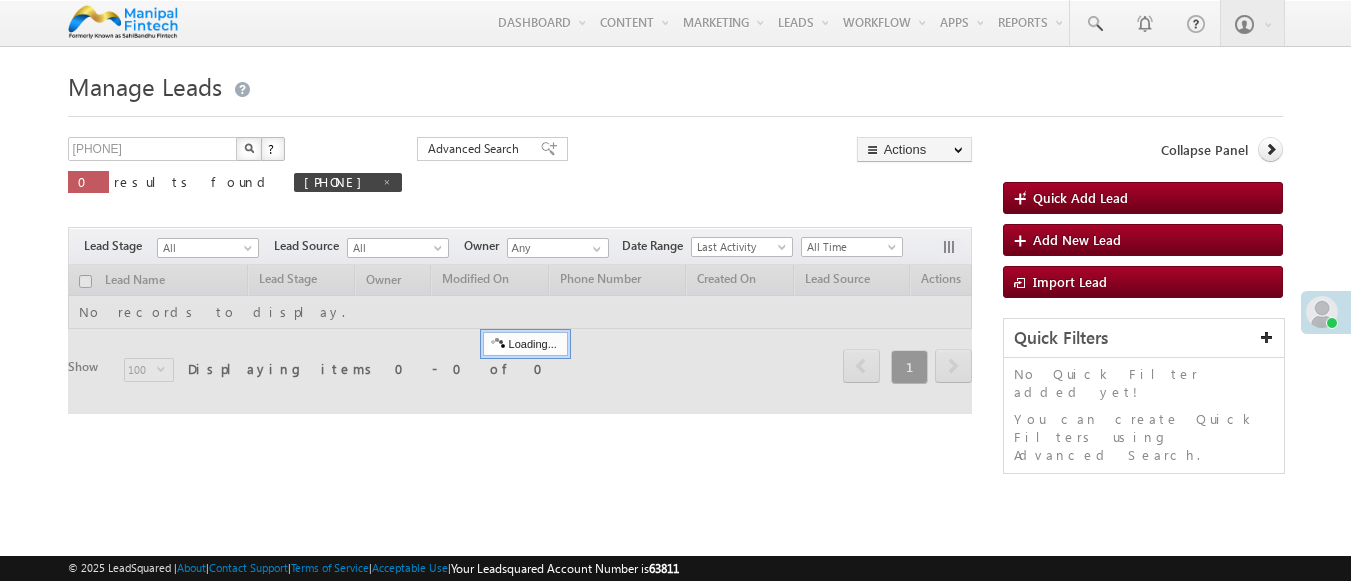 scroll, scrollTop: 0, scrollLeft: 0, axis: both 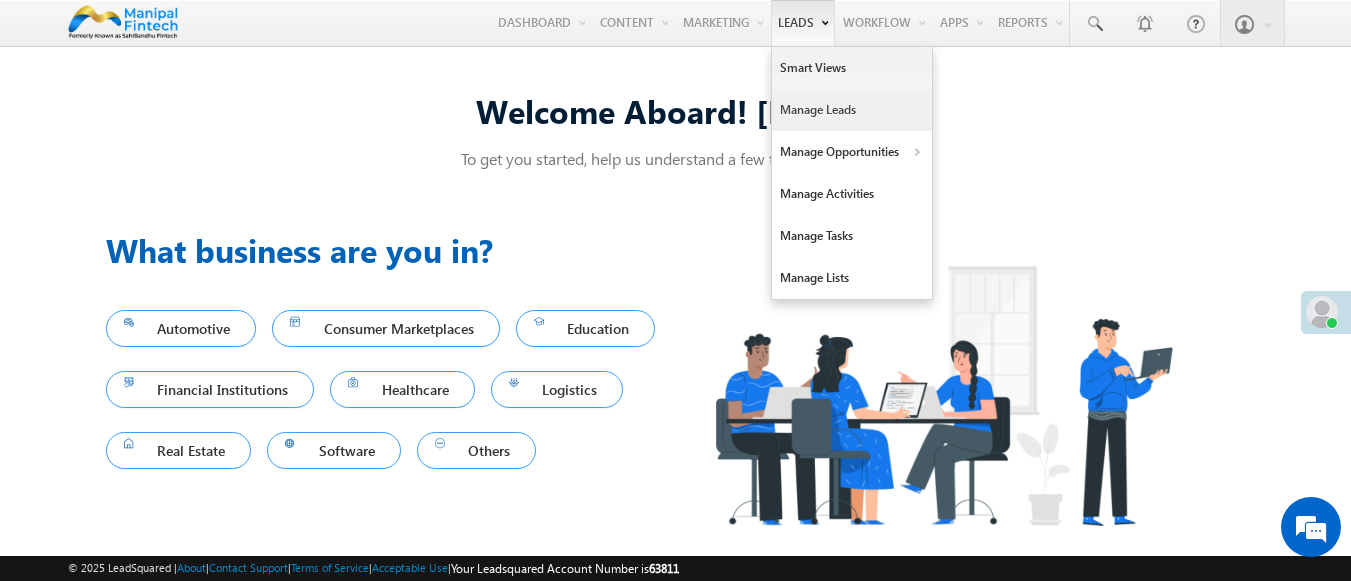 click on "Manage Leads" at bounding box center [852, 110] 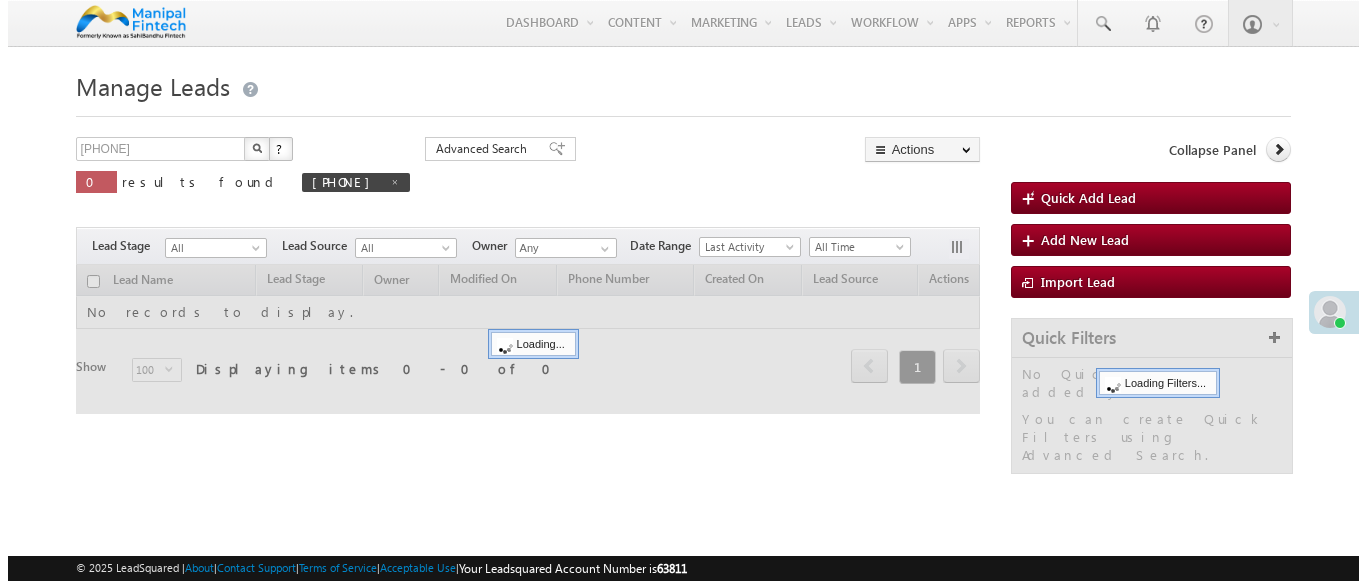 scroll, scrollTop: 0, scrollLeft: 0, axis: both 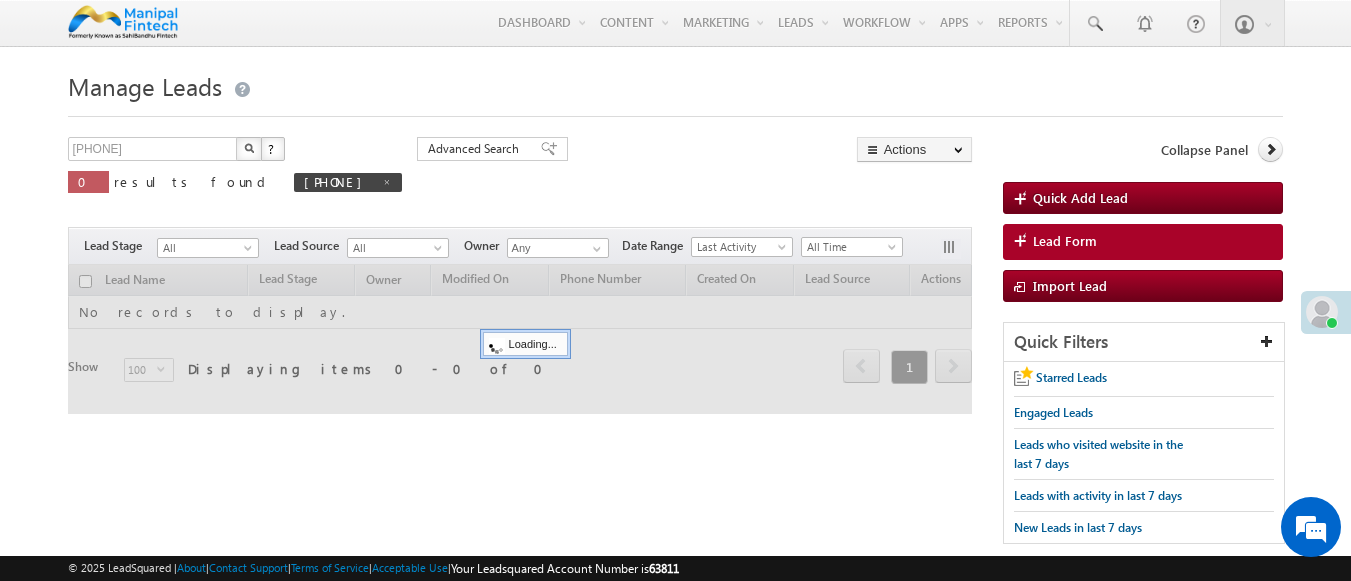 click on "Lead Form" at bounding box center [1065, 241] 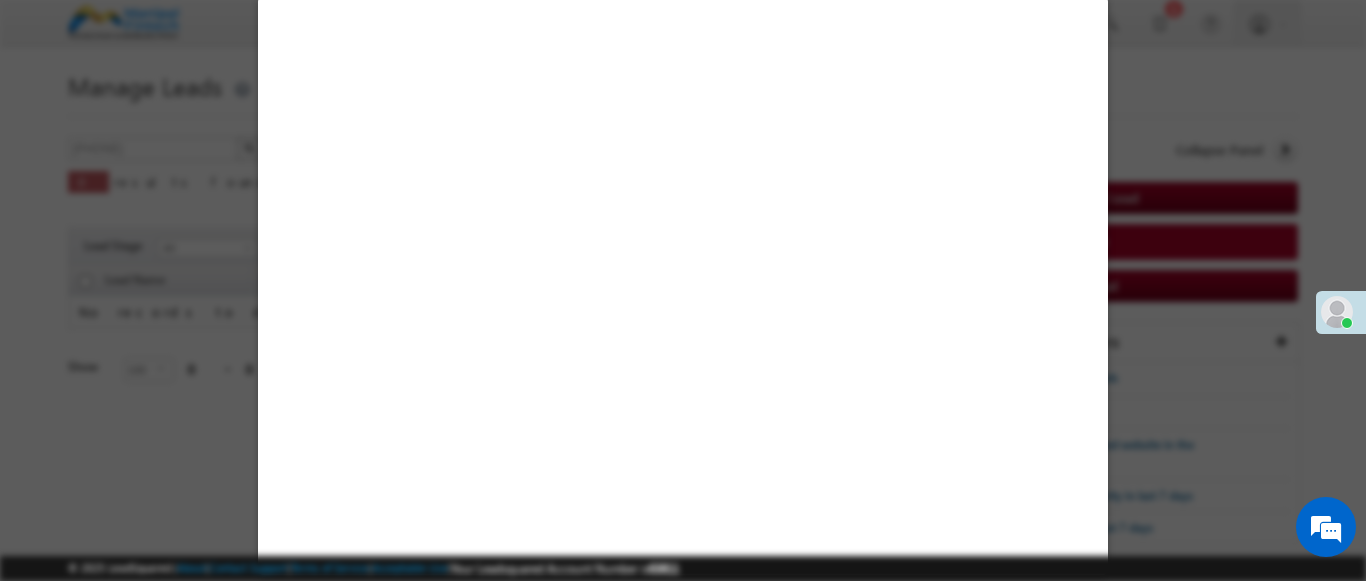 select on "Open" 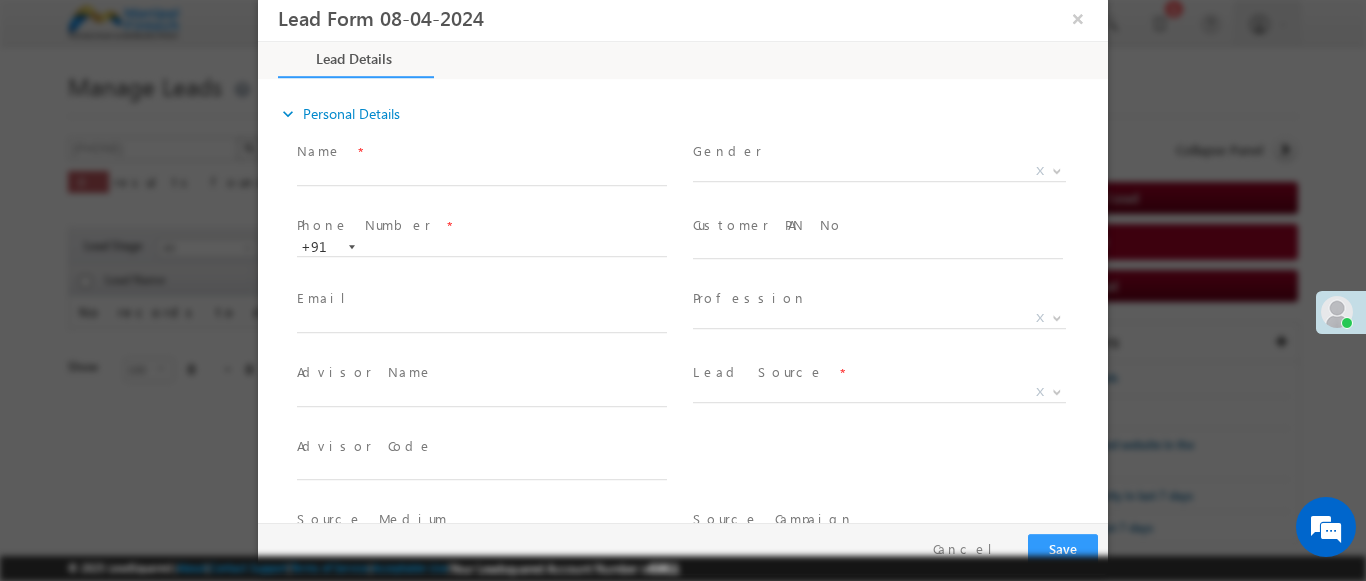 scroll, scrollTop: 0, scrollLeft: 0, axis: both 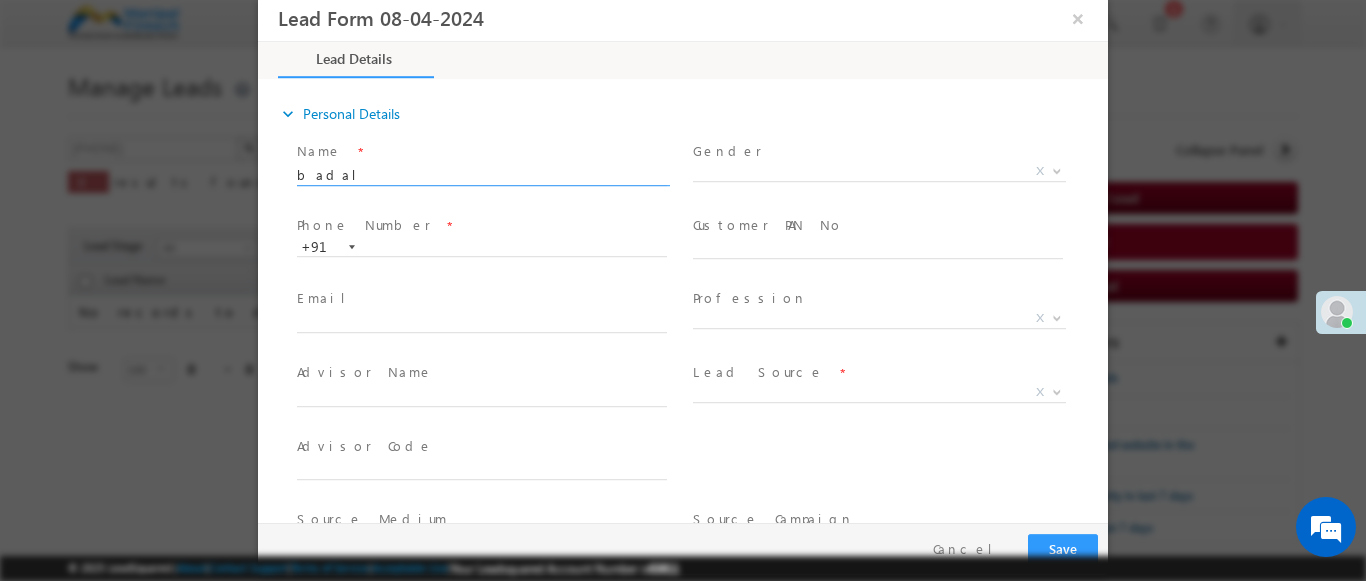 type on "badal" 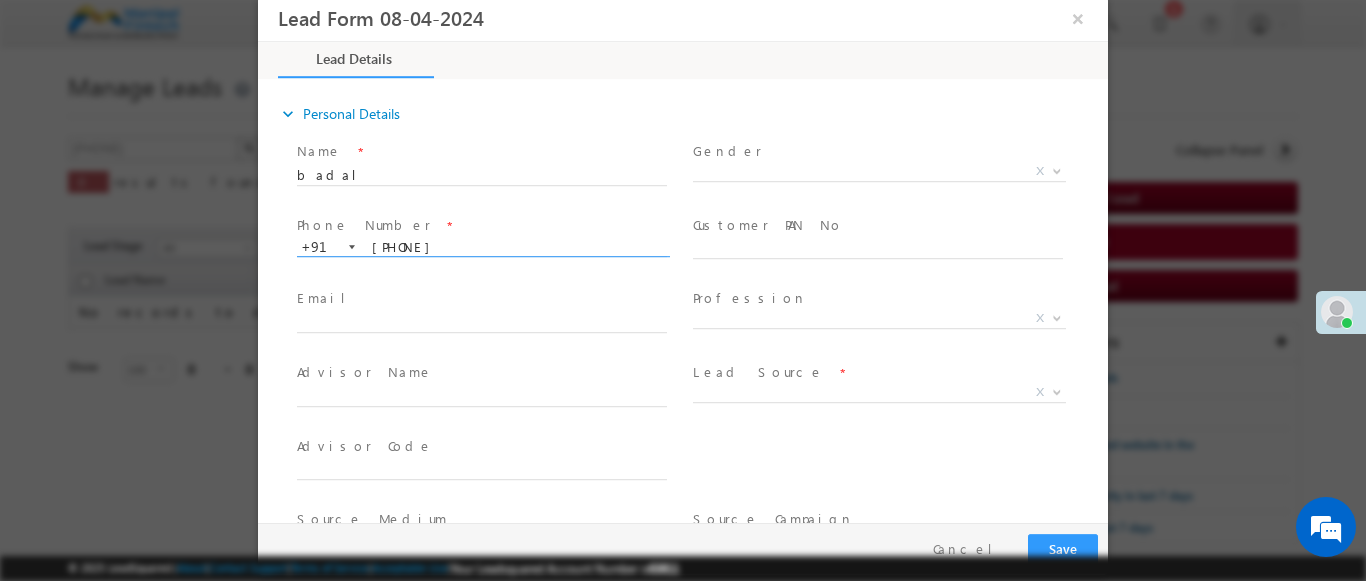type on "9457641708" 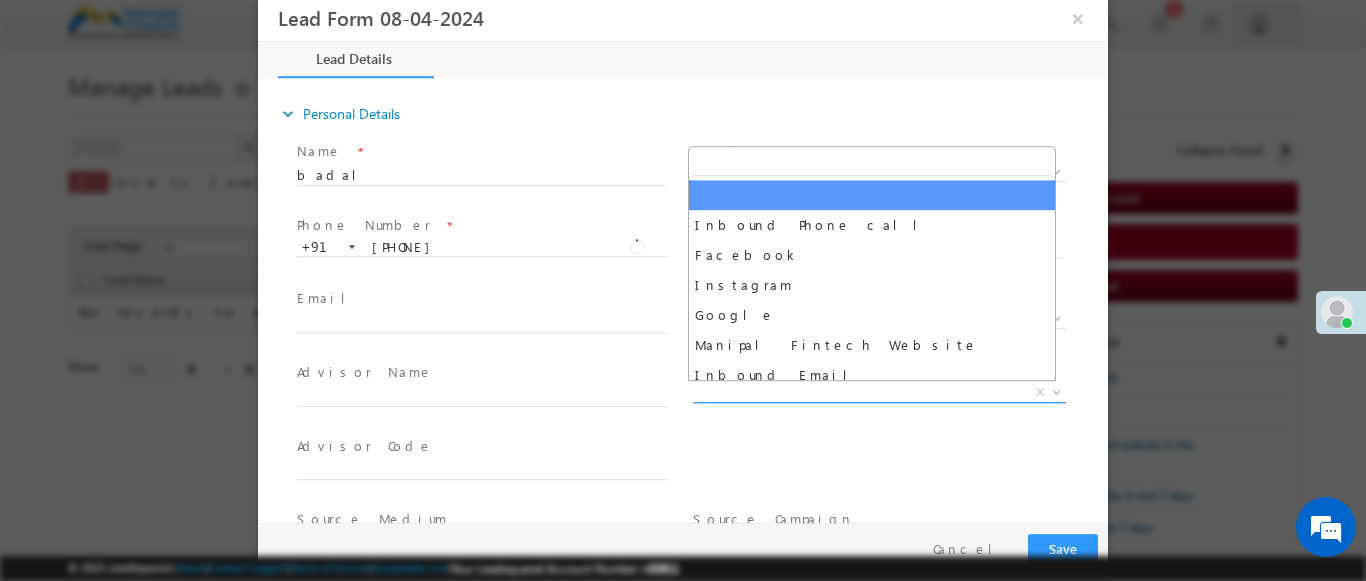 scroll, scrollTop: 1570, scrollLeft: 0, axis: vertical 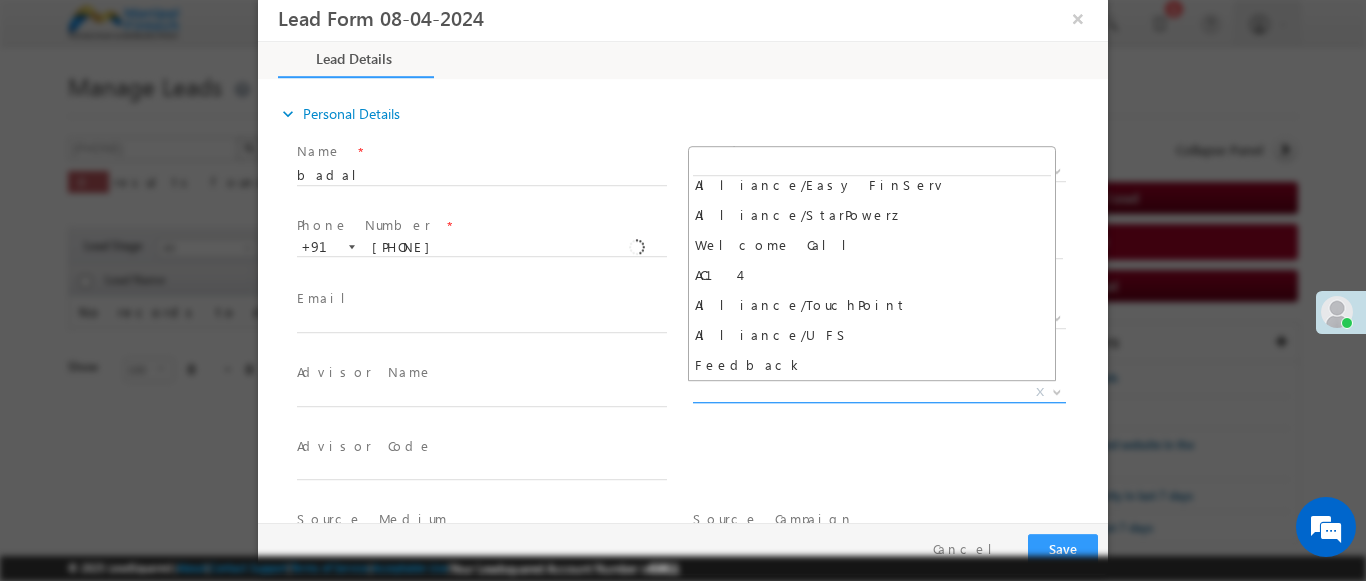 select on "Feedback" 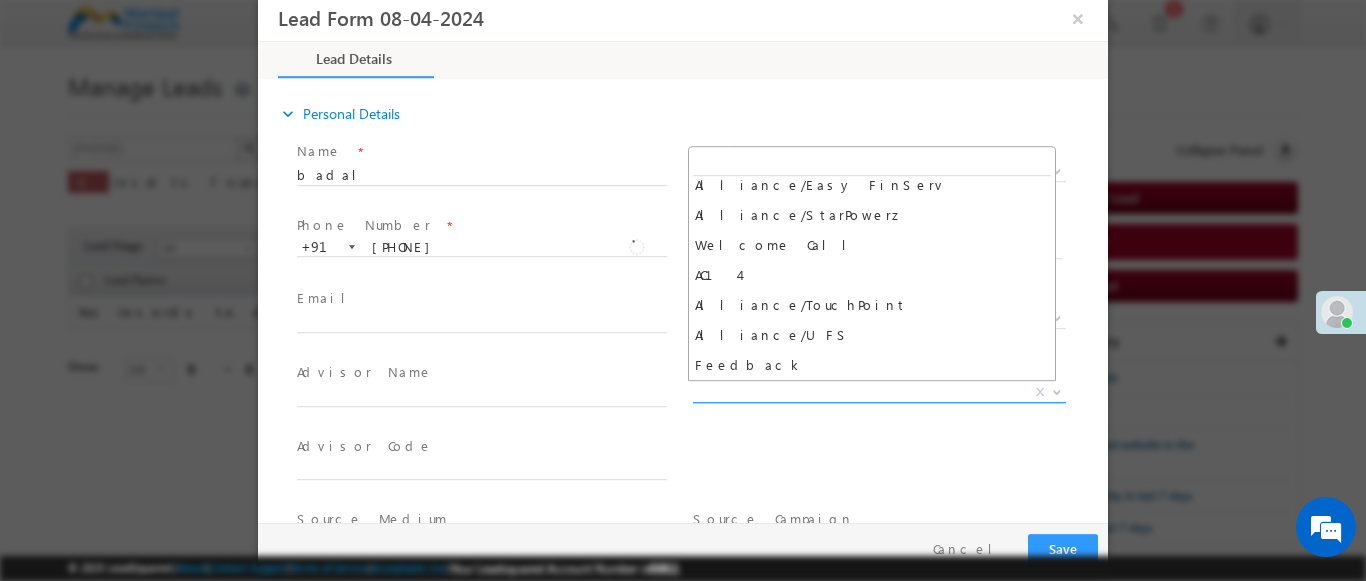type on "badal- Feedback" 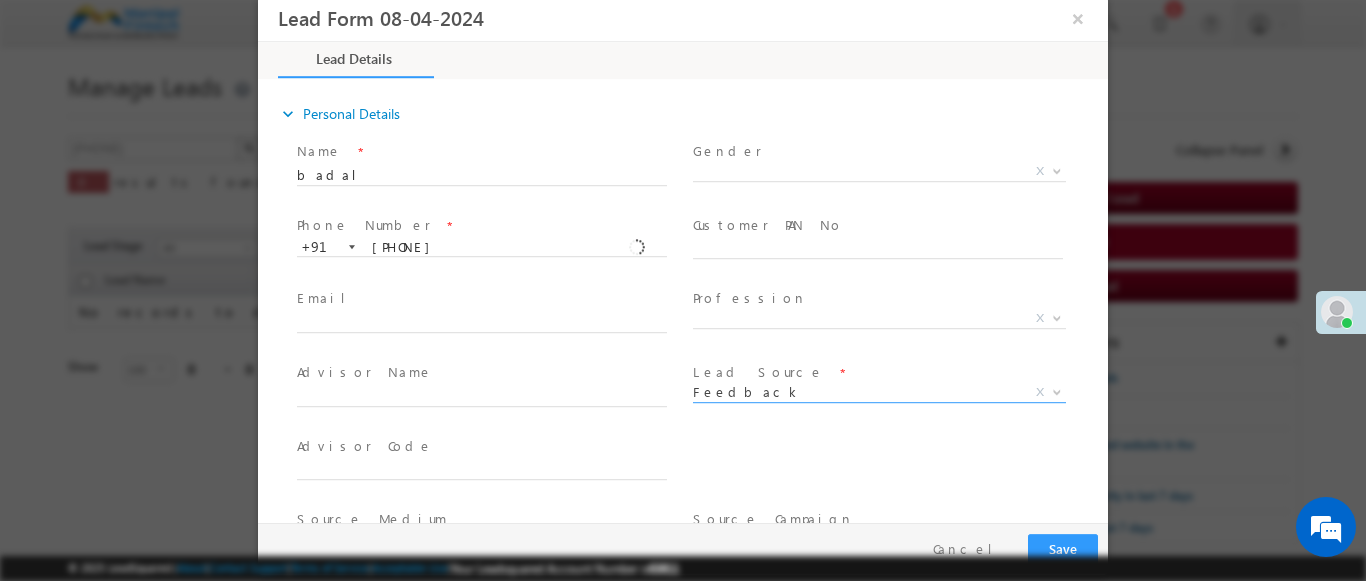 scroll, scrollTop: 315, scrollLeft: 0, axis: vertical 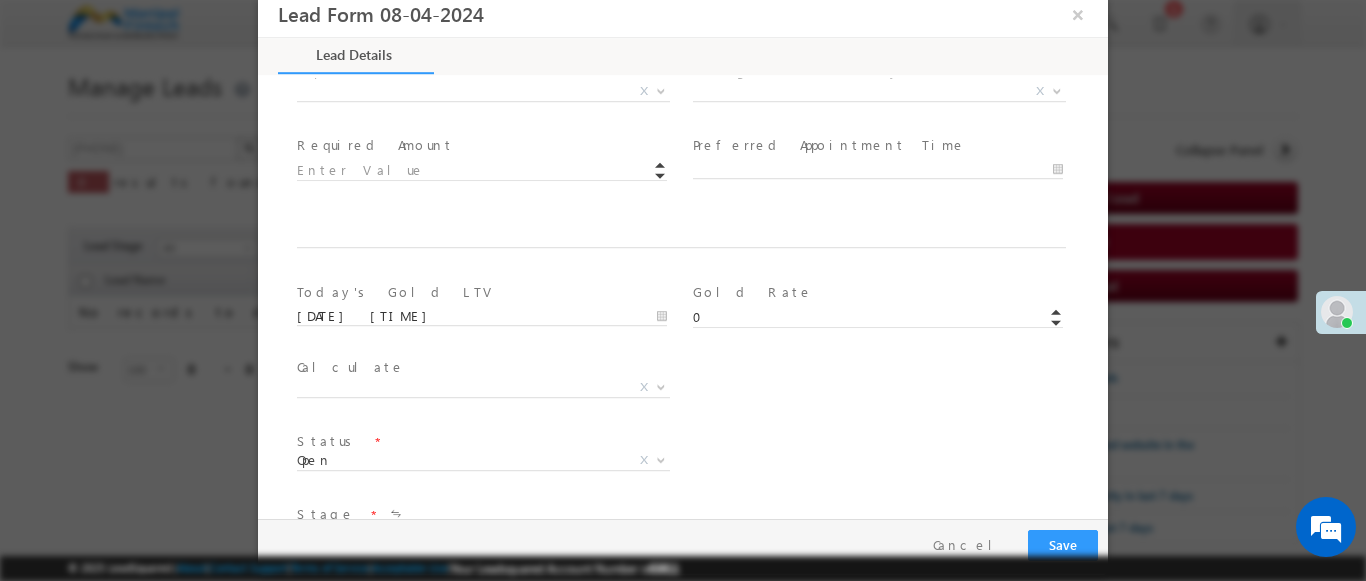 type on "600008" 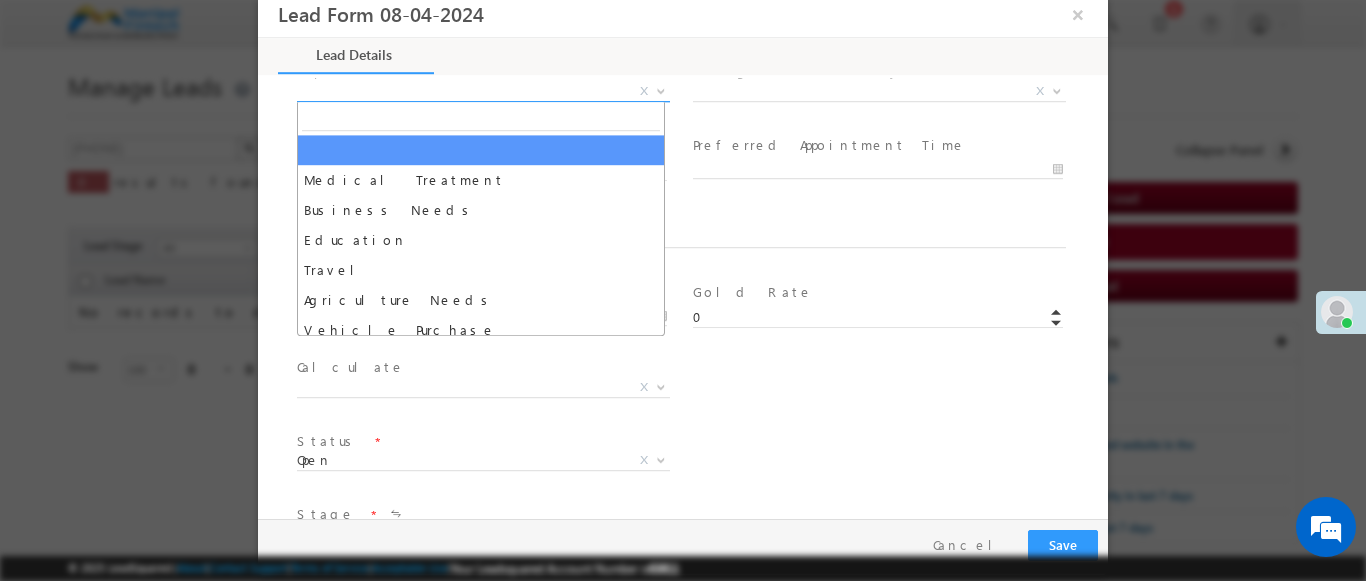 select on "Medical Treatment" 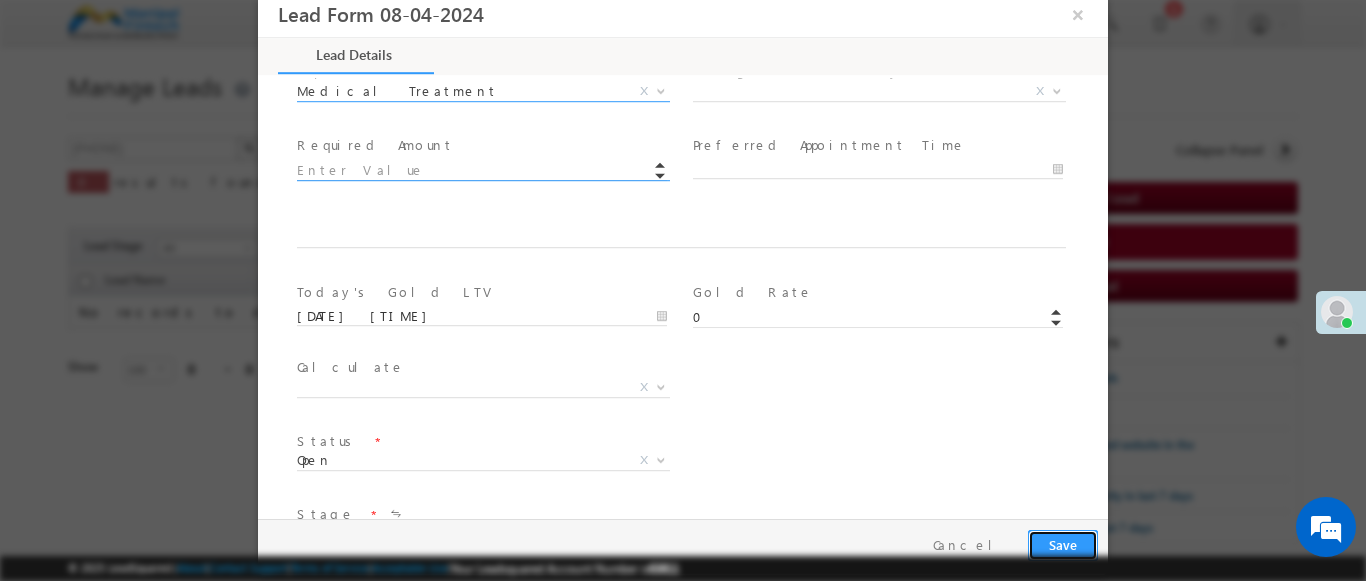 click on "Save" at bounding box center [1063, 545] 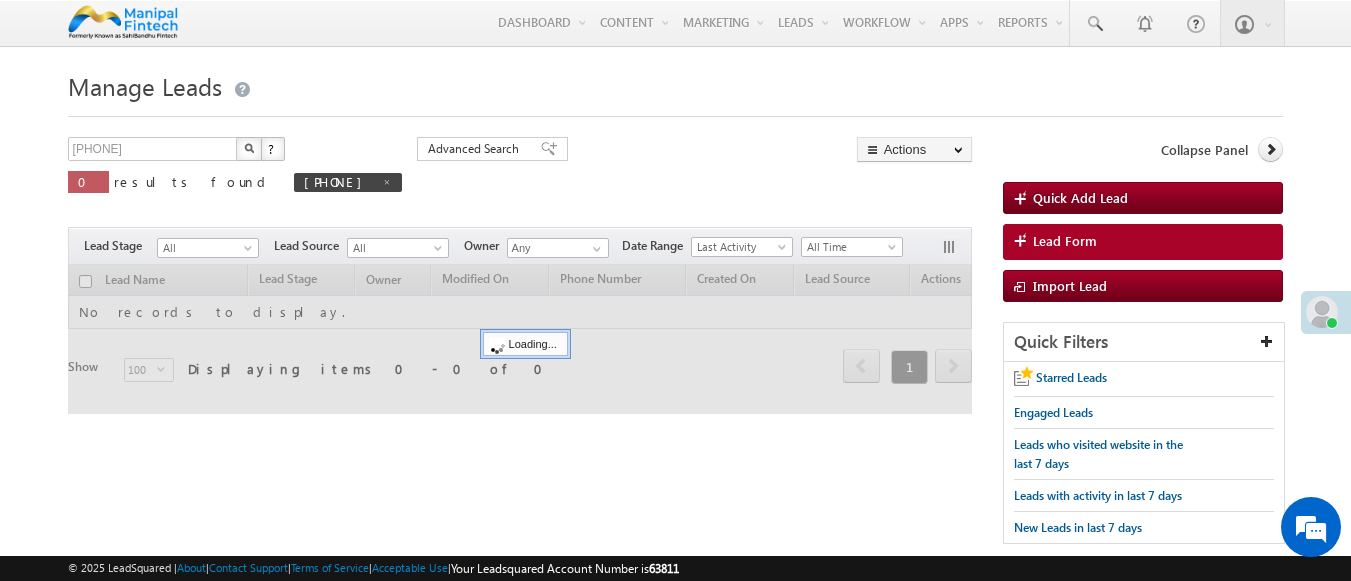 scroll, scrollTop: 0, scrollLeft: 0, axis: both 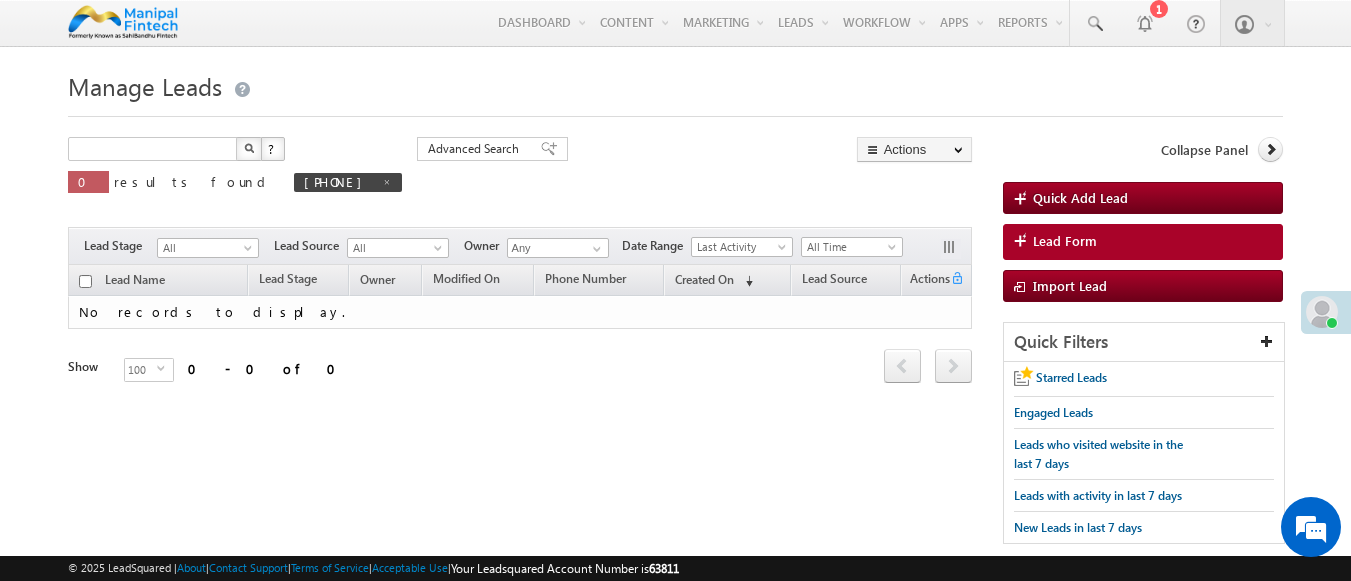 type on "Search Leads" 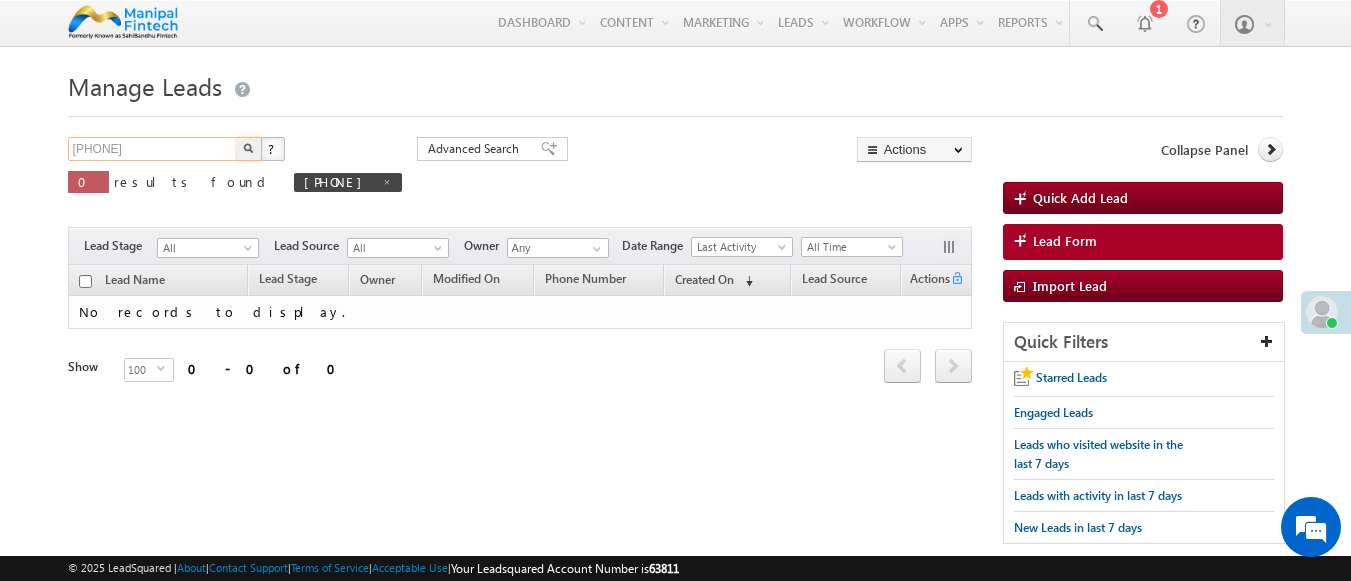 type on "9457641708" 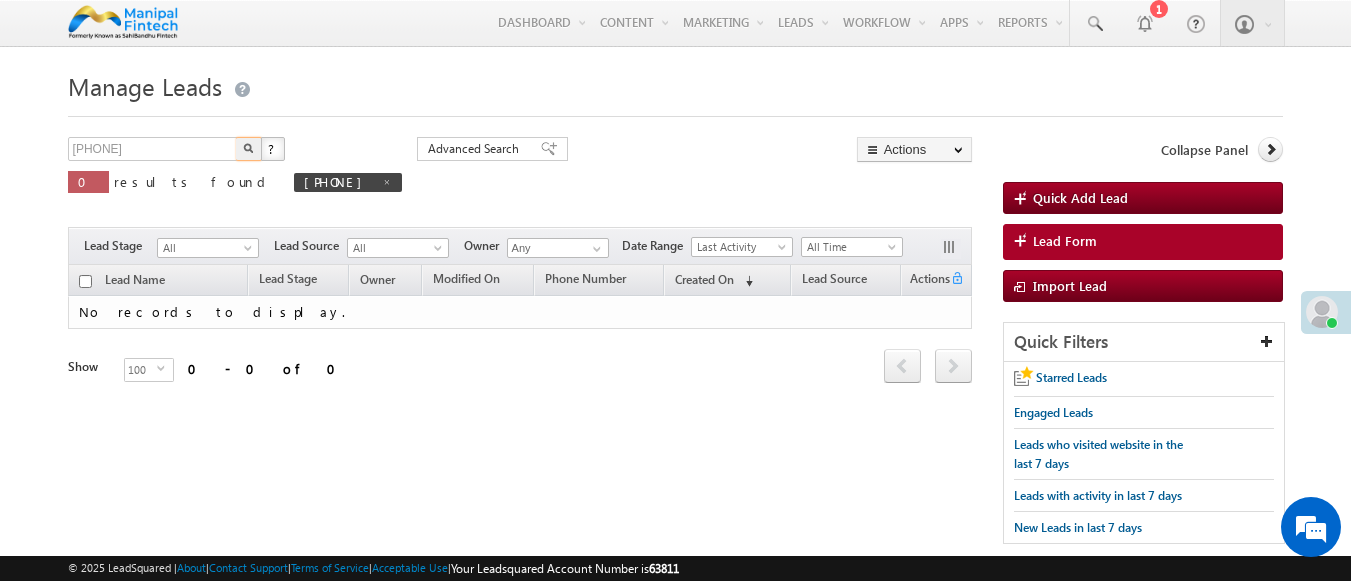 click at bounding box center (248, 148) 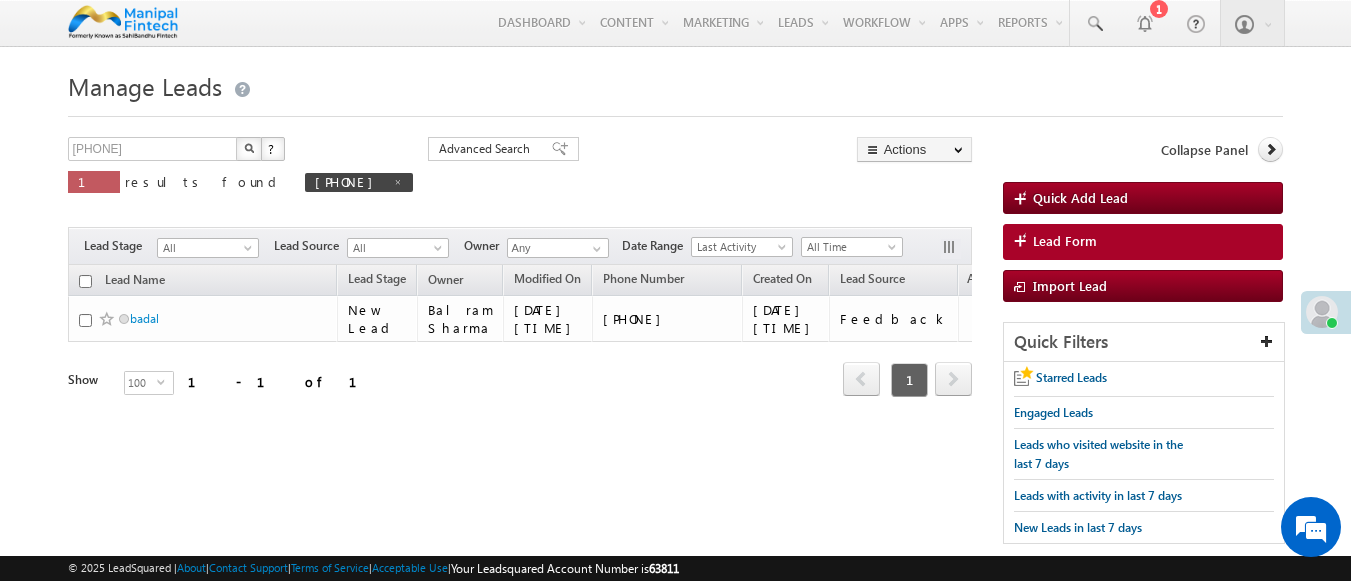 scroll, scrollTop: 0, scrollLeft: 0, axis: both 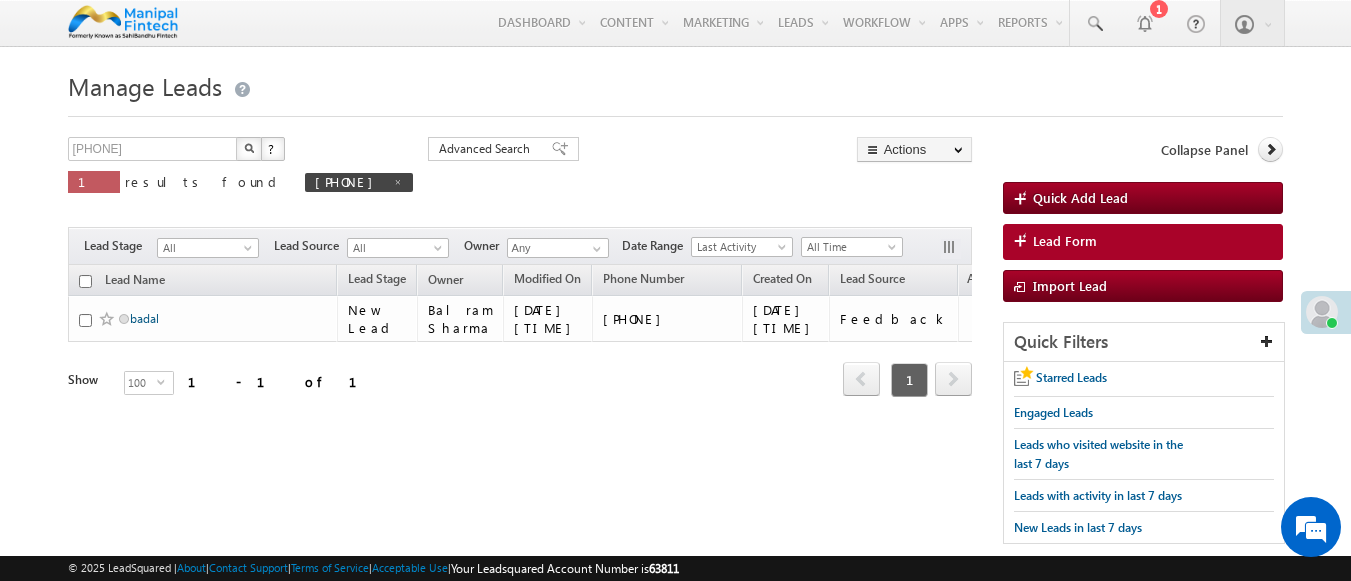 click on "badal" at bounding box center [144, 318] 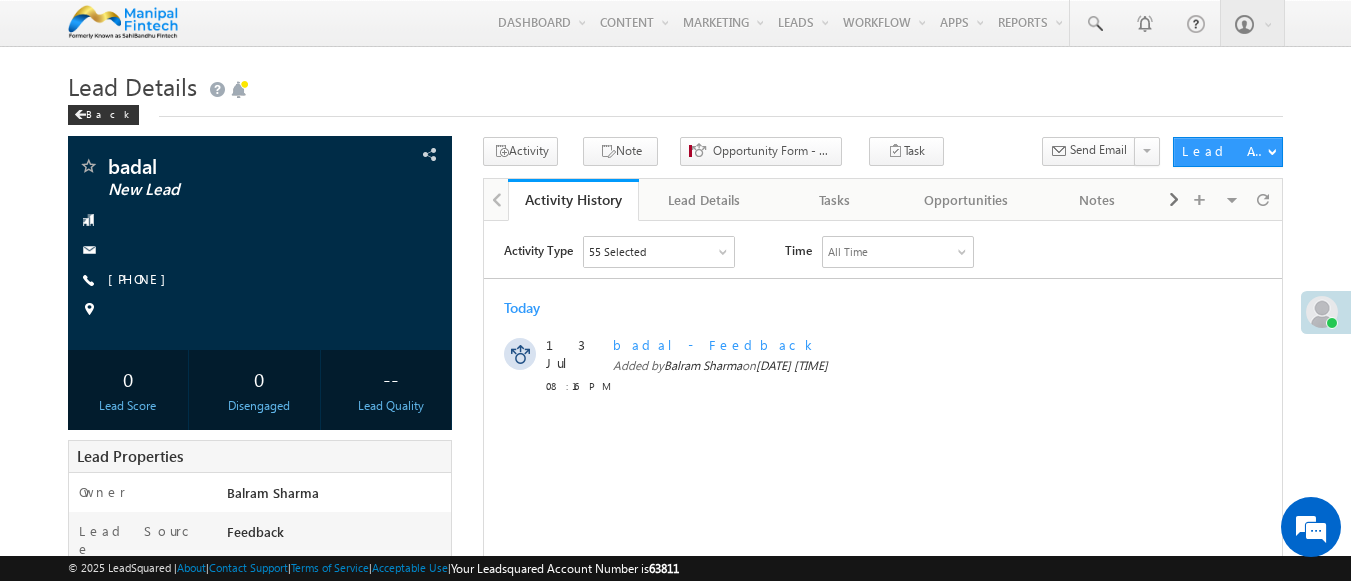 scroll, scrollTop: 0, scrollLeft: 0, axis: both 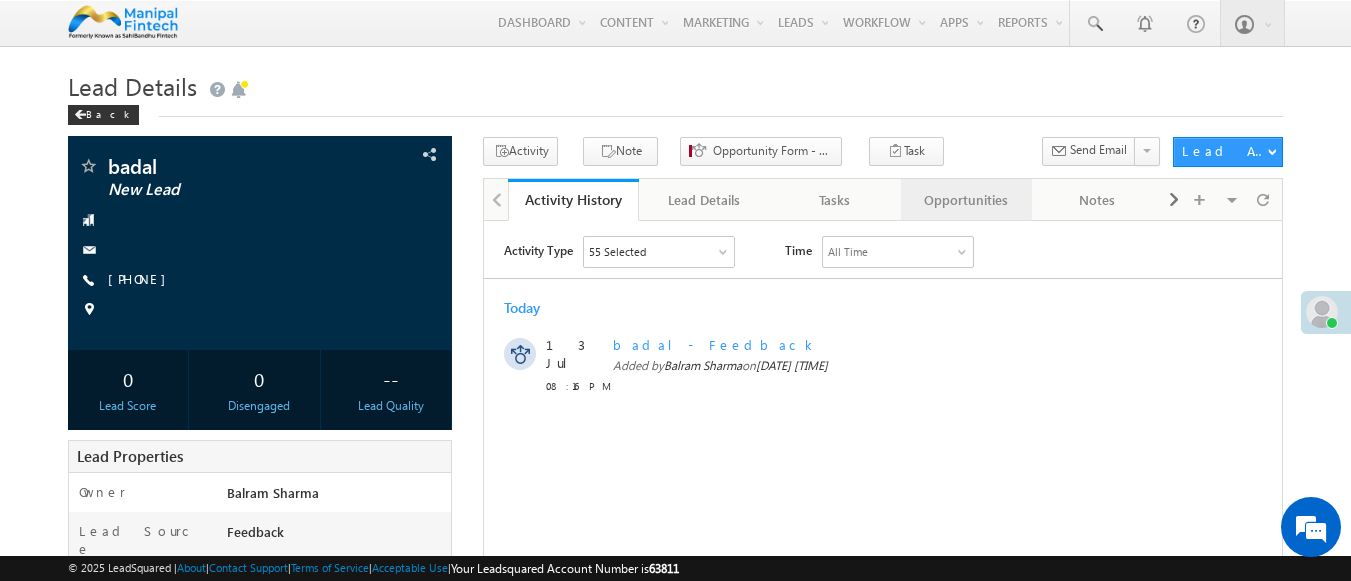 click on "Opportunities" at bounding box center [965, 200] 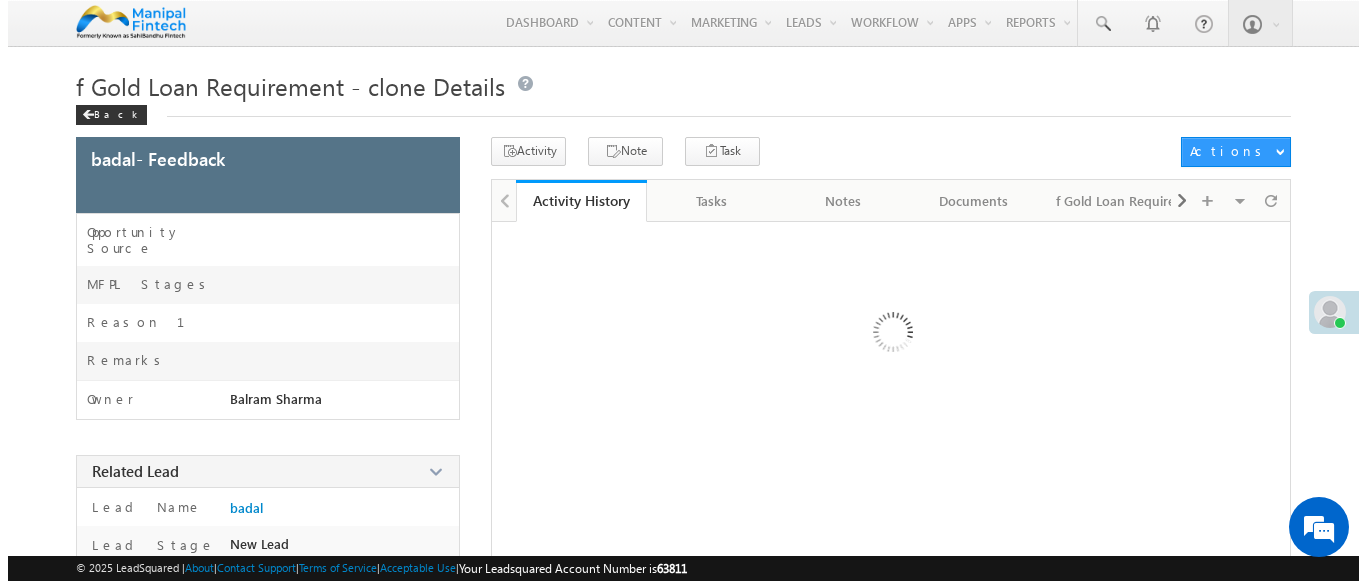 scroll, scrollTop: 0, scrollLeft: 0, axis: both 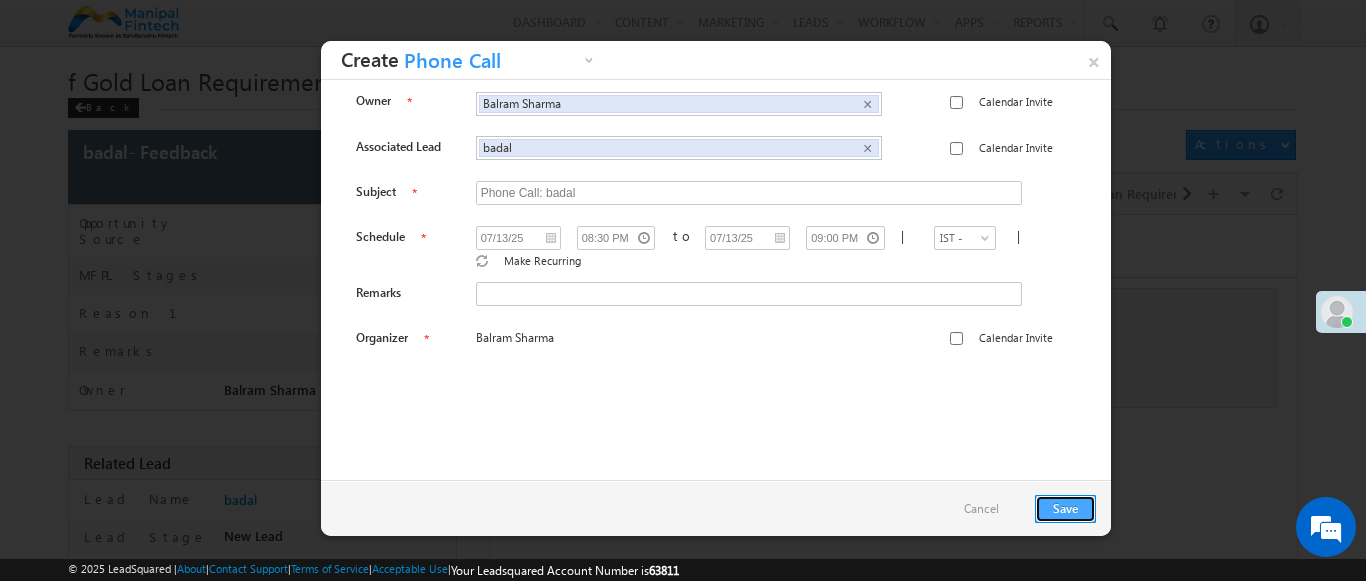 click on "Save" at bounding box center [1065, 509] 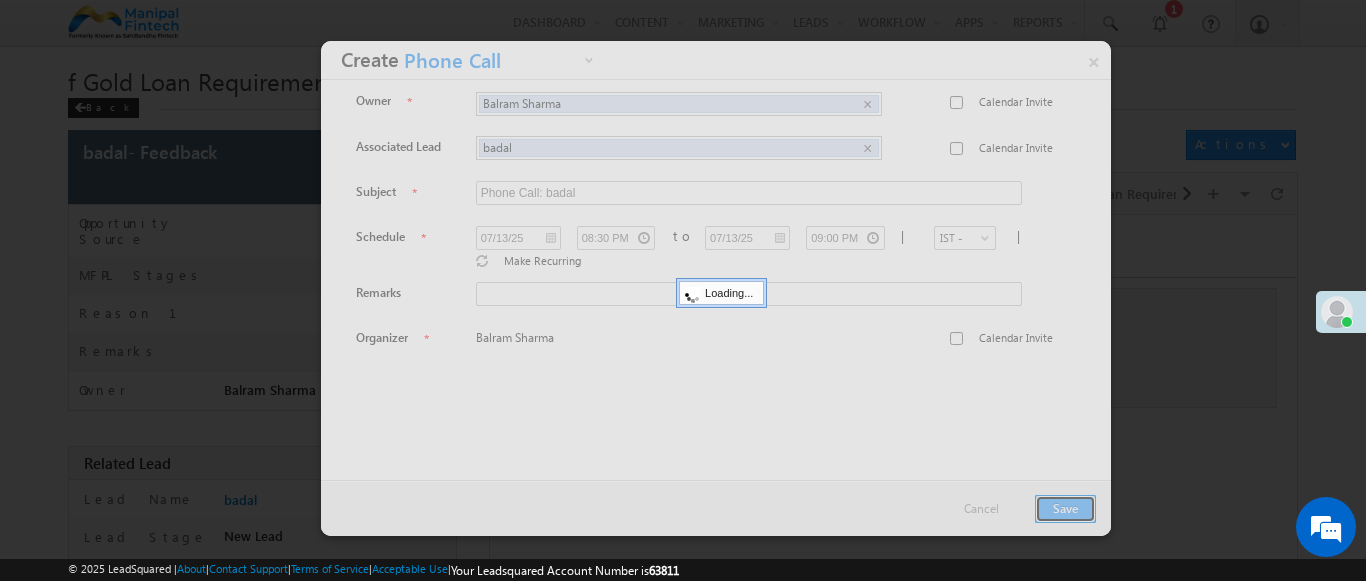 scroll, scrollTop: 1, scrollLeft: 0, axis: vertical 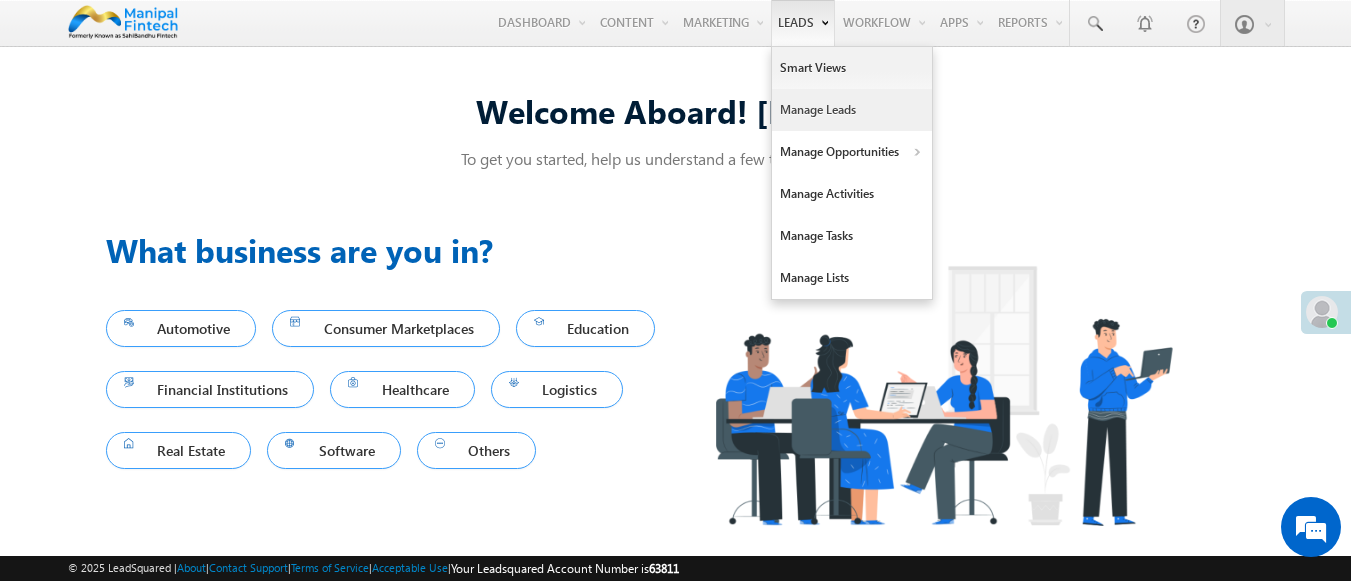 click on "Manage Leads" at bounding box center (852, 110) 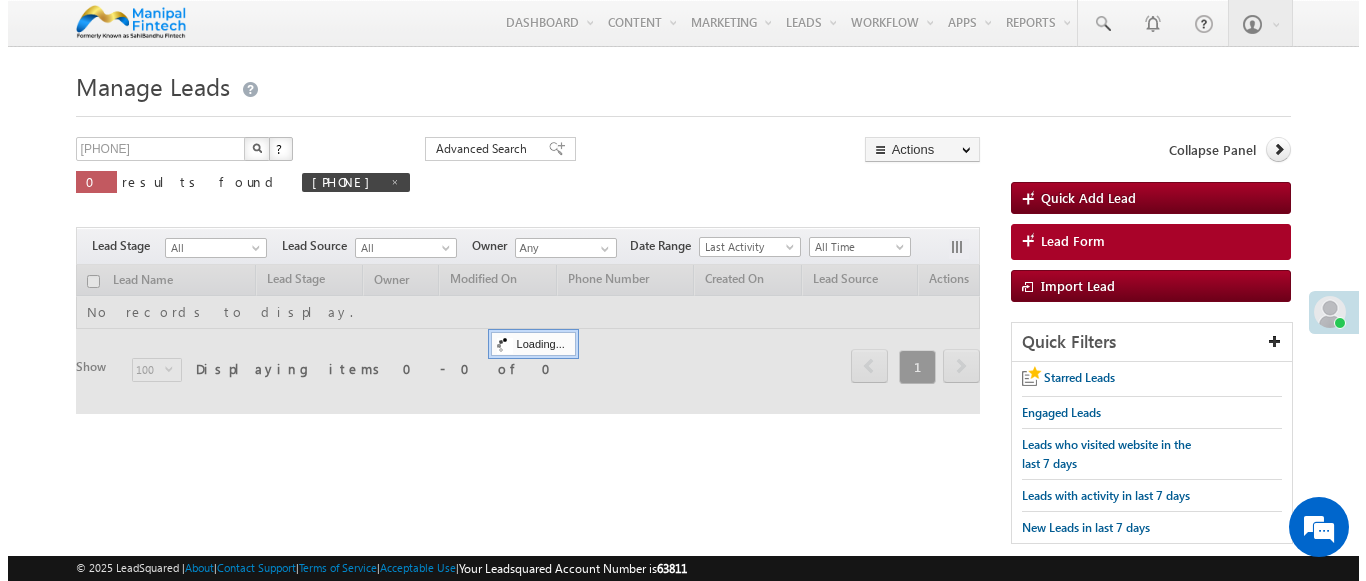 scroll, scrollTop: 0, scrollLeft: 0, axis: both 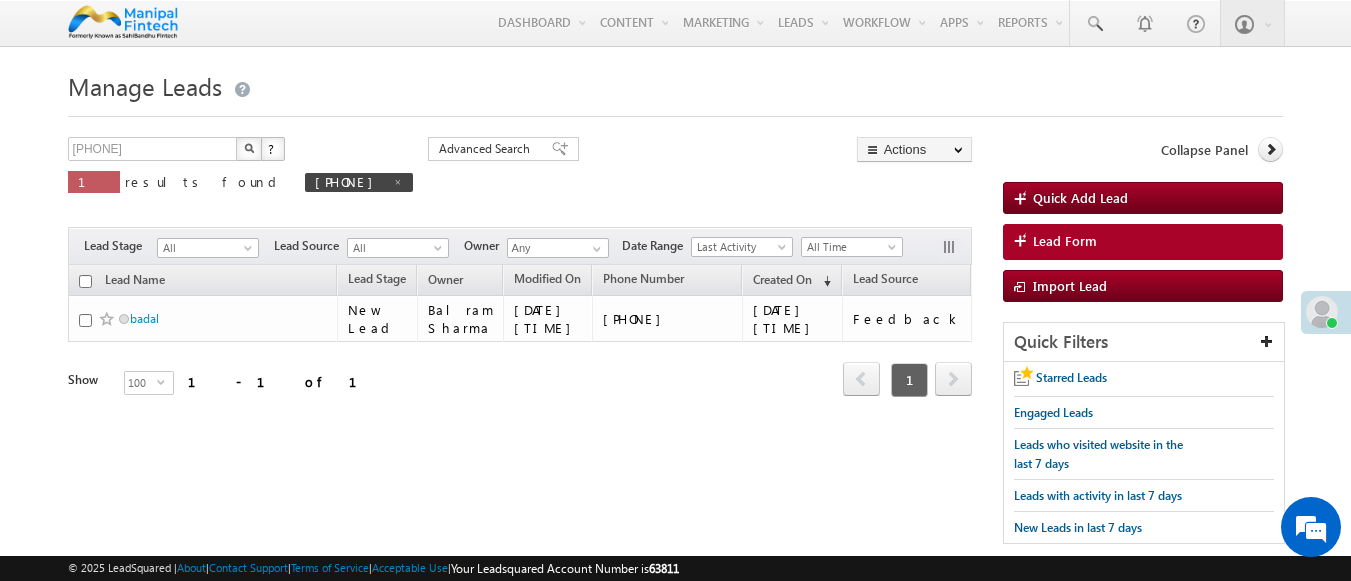 click on "Lead Form" at bounding box center (1065, 241) 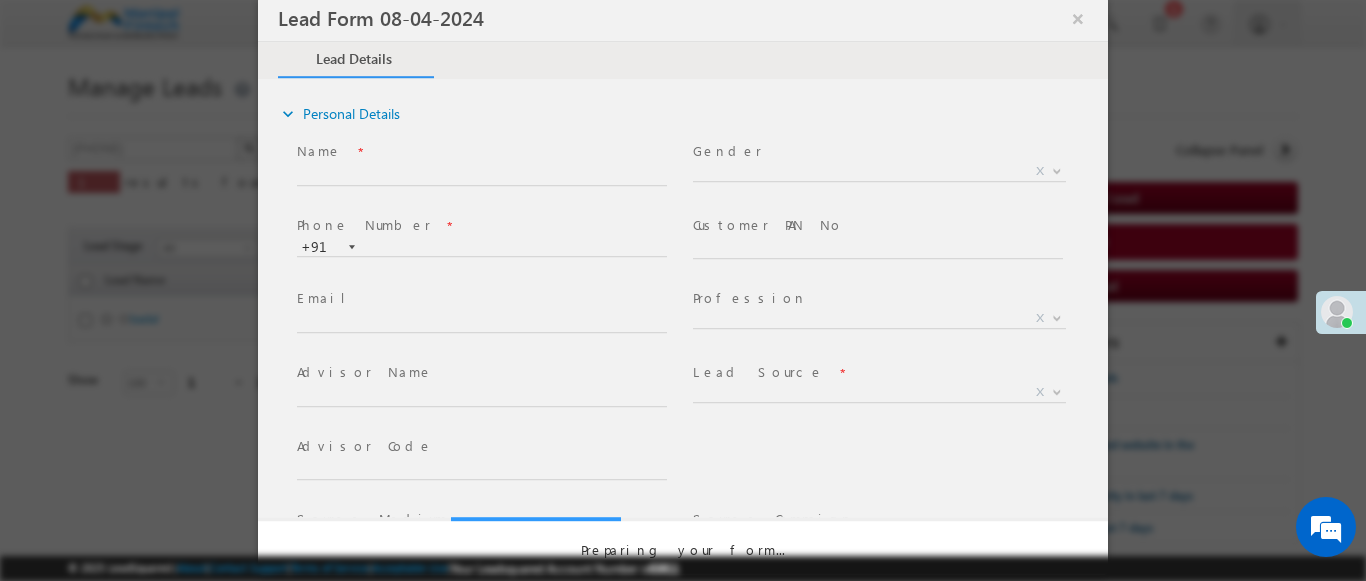 select on "Open" 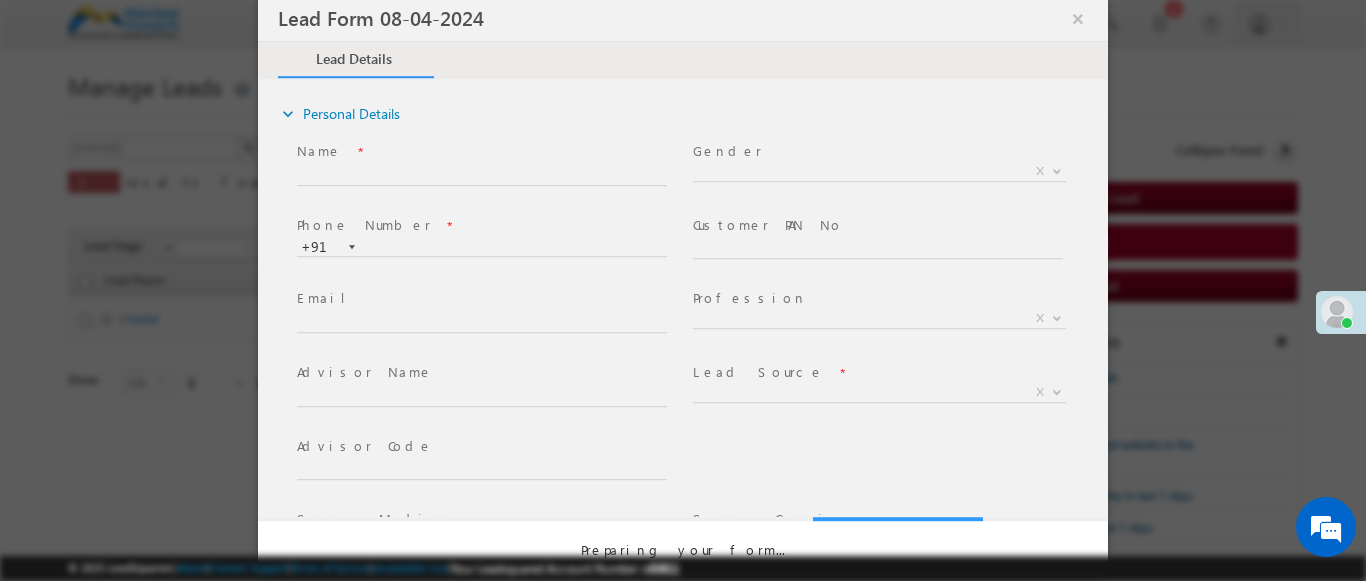 scroll, scrollTop: 0, scrollLeft: 0, axis: both 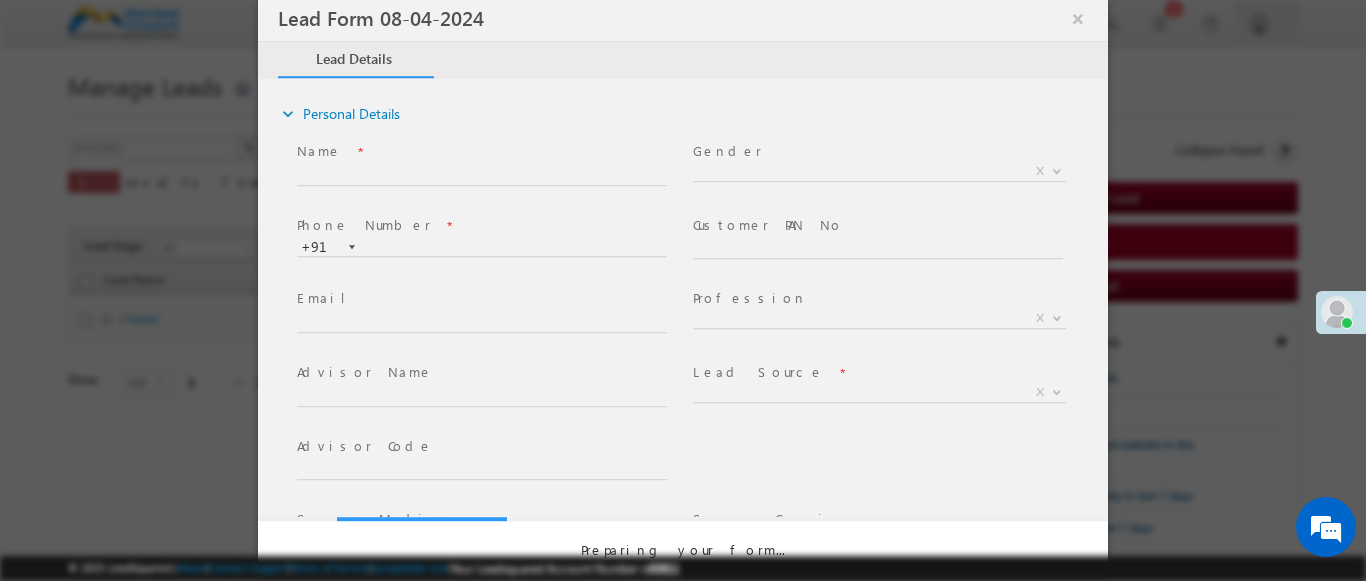 select on "Prospecting" 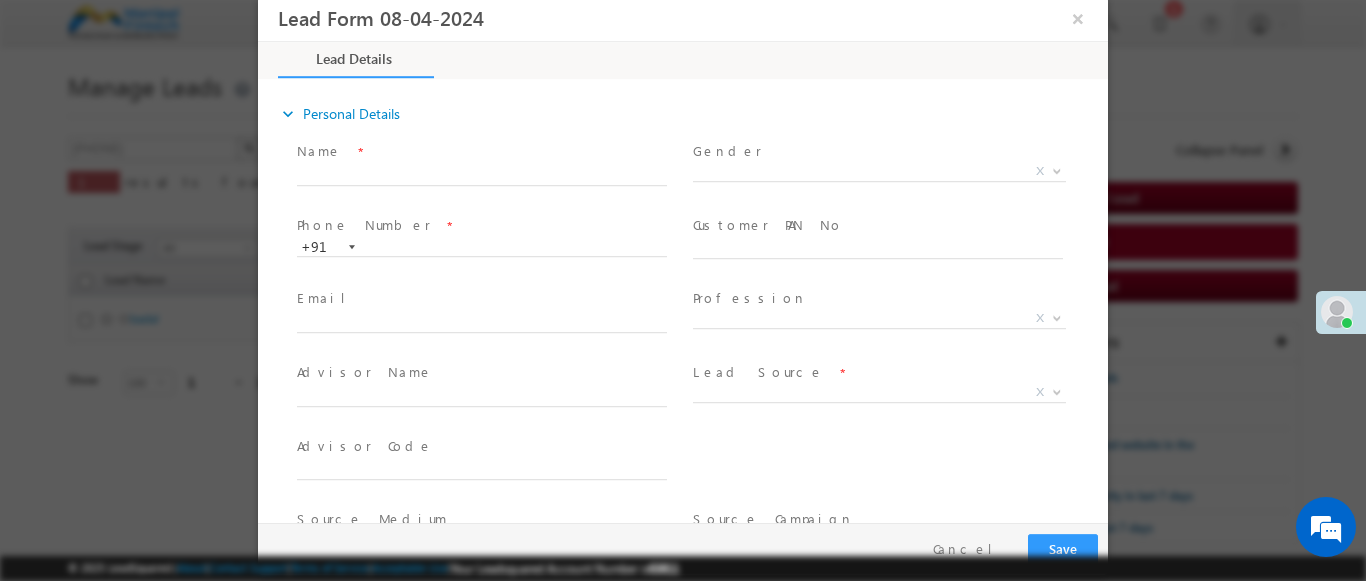 type on "07/13/25 8:17 PM" 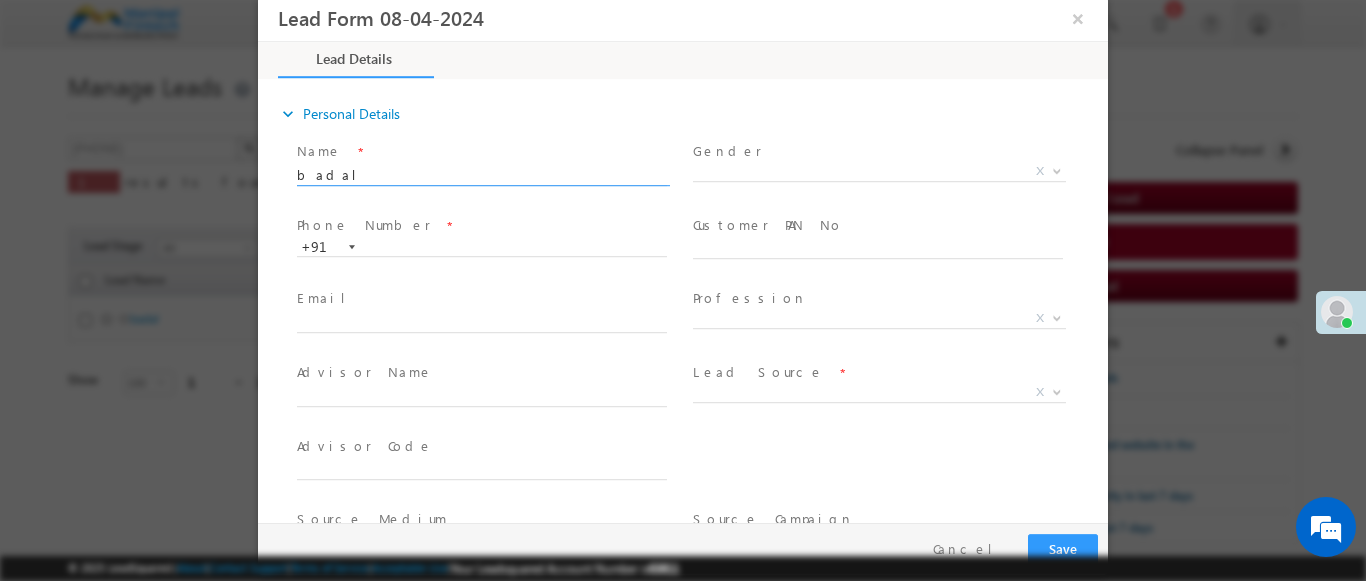 type on "badal" 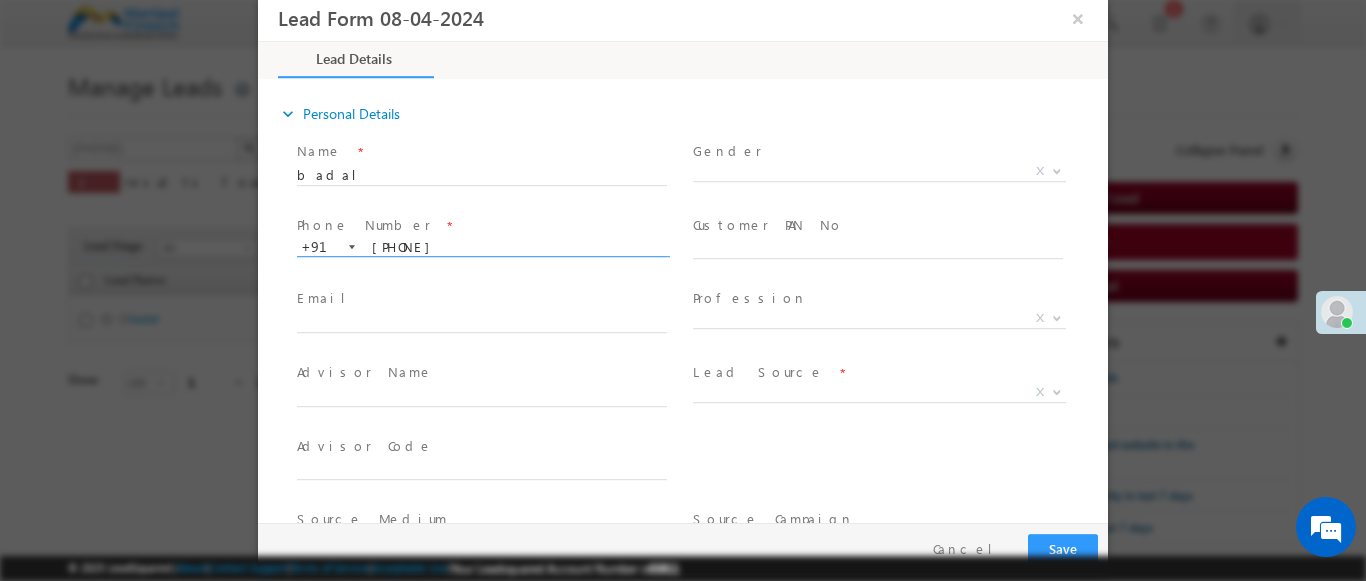 type on "[PHONE]" 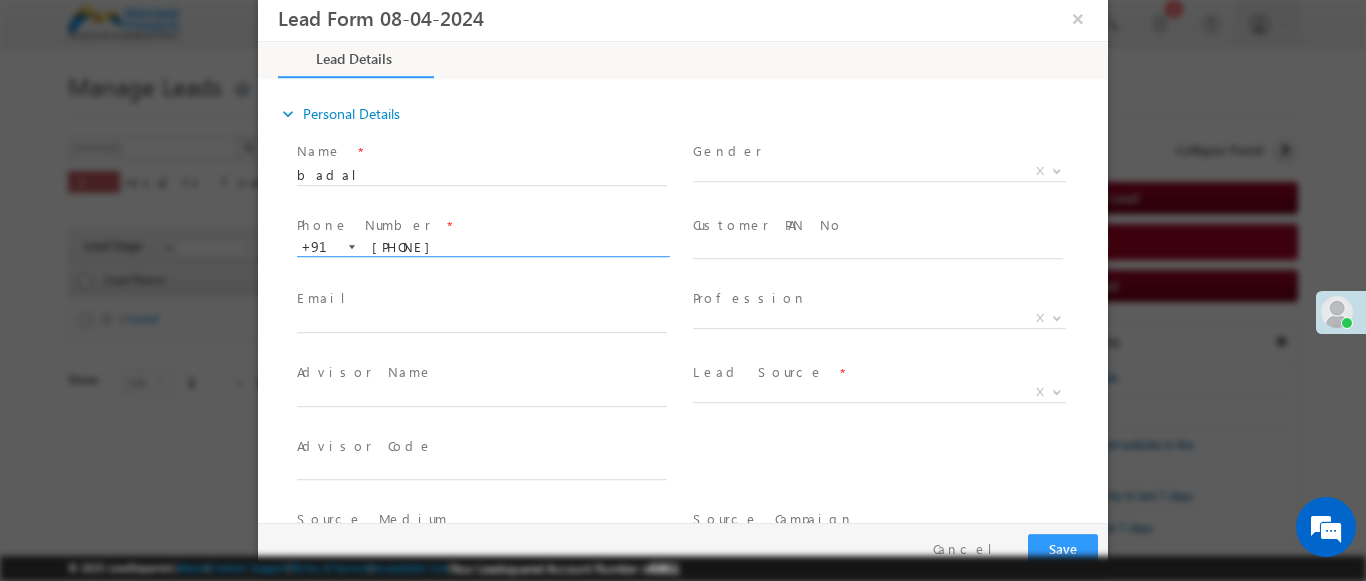 click at bounding box center [1057, 391] 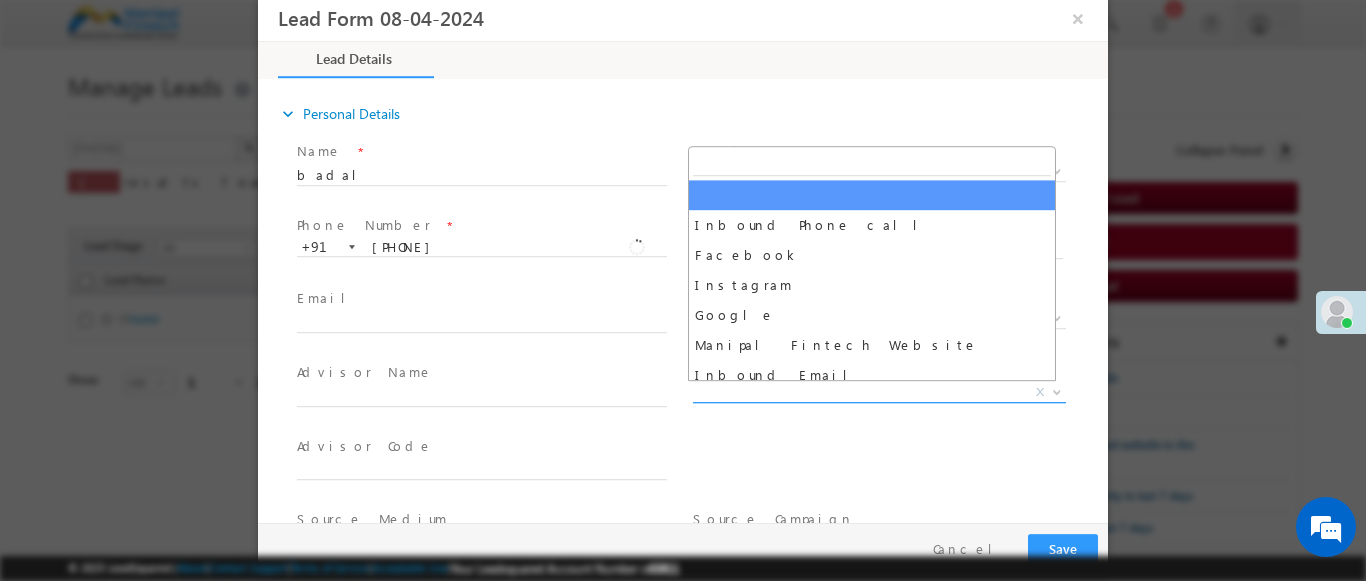 scroll, scrollTop: 1570, scrollLeft: 0, axis: vertical 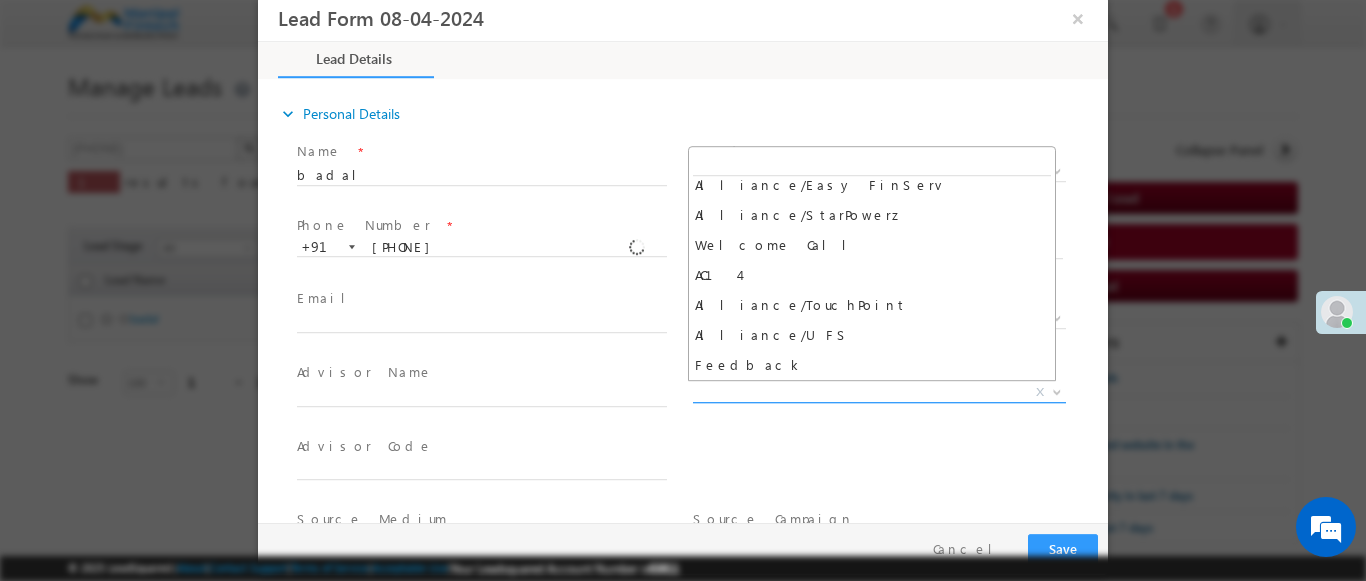 select on "Feedback" 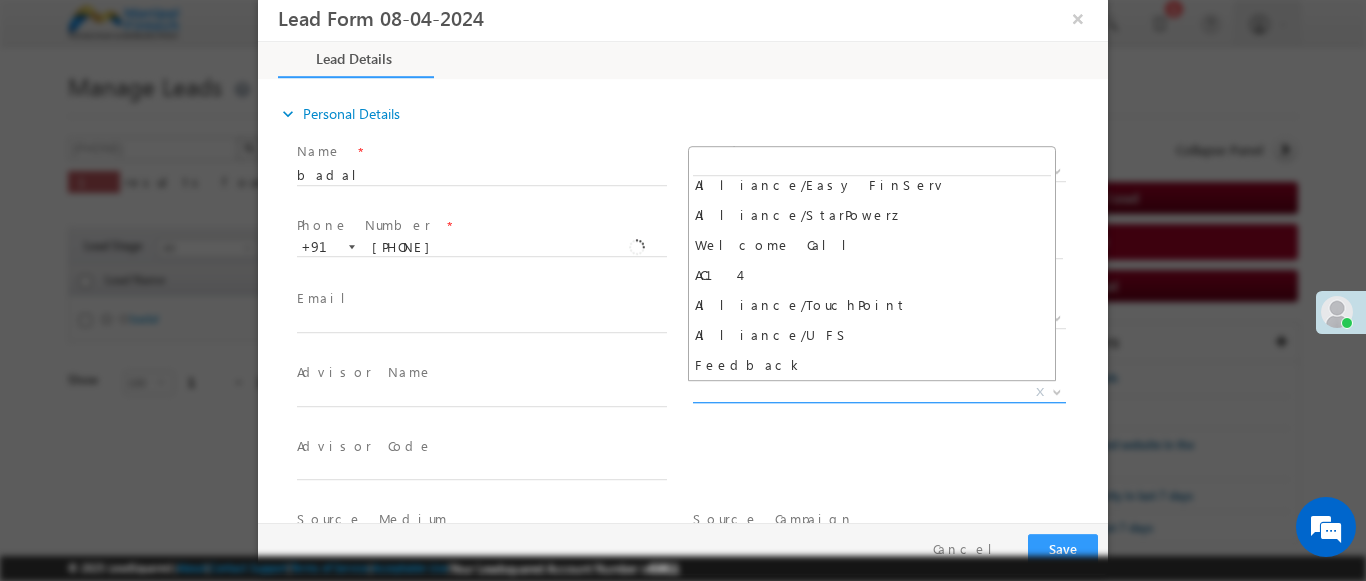 type on "badal- Feedback" 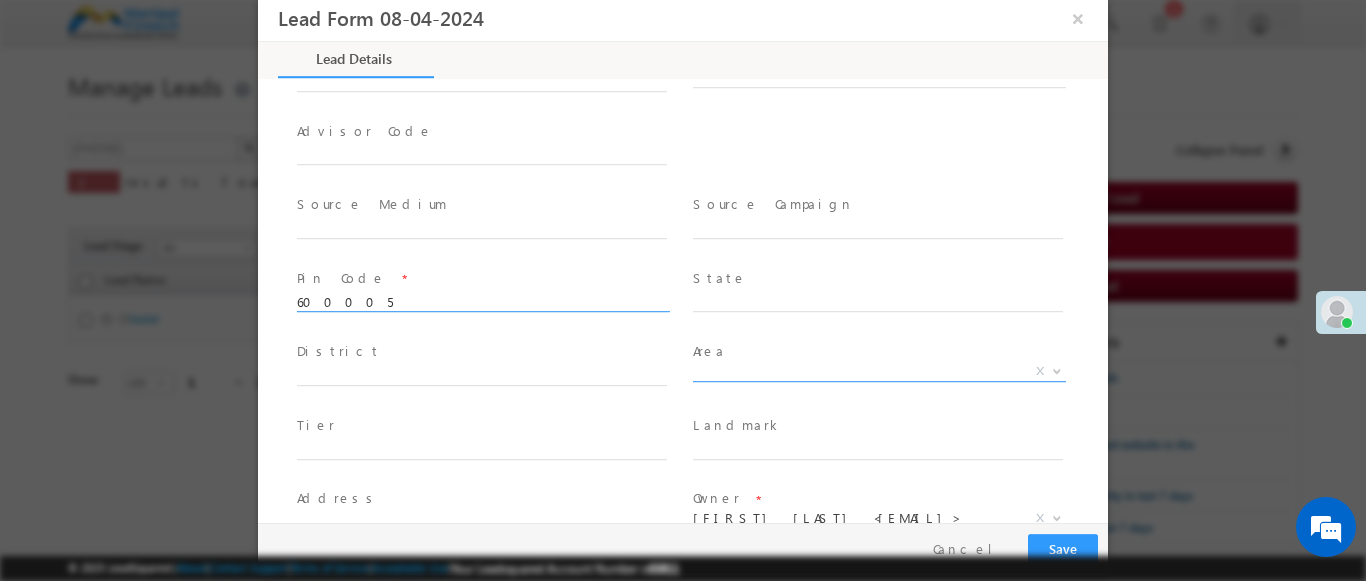 scroll, scrollTop: 886, scrollLeft: 0, axis: vertical 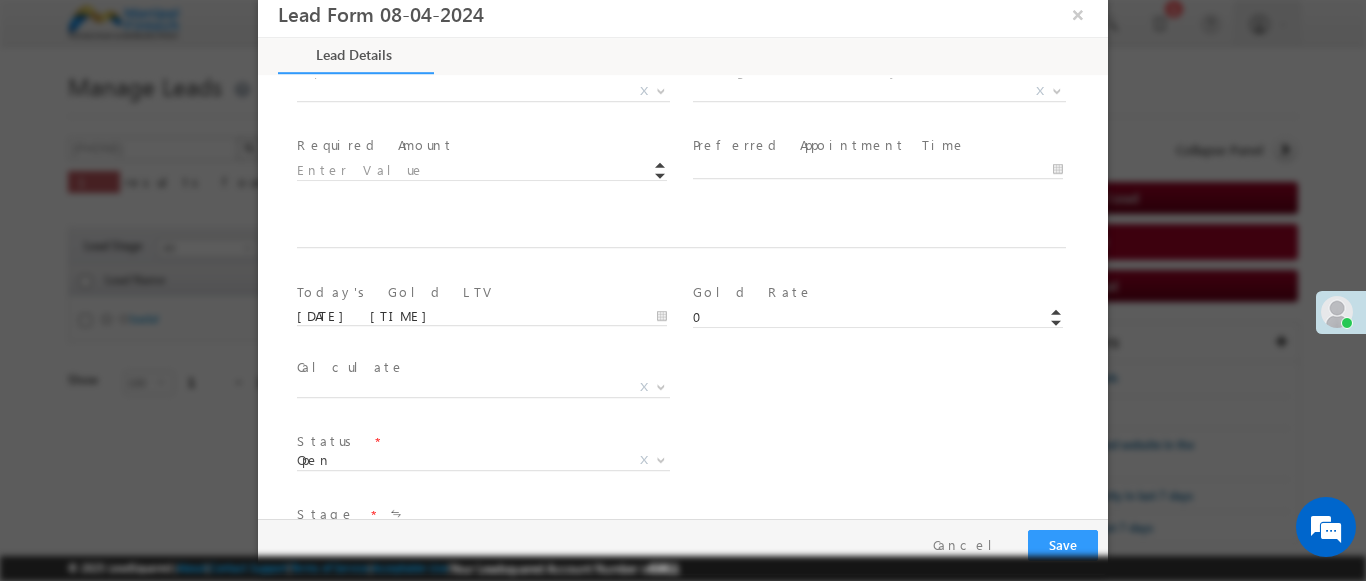 type on "600005" 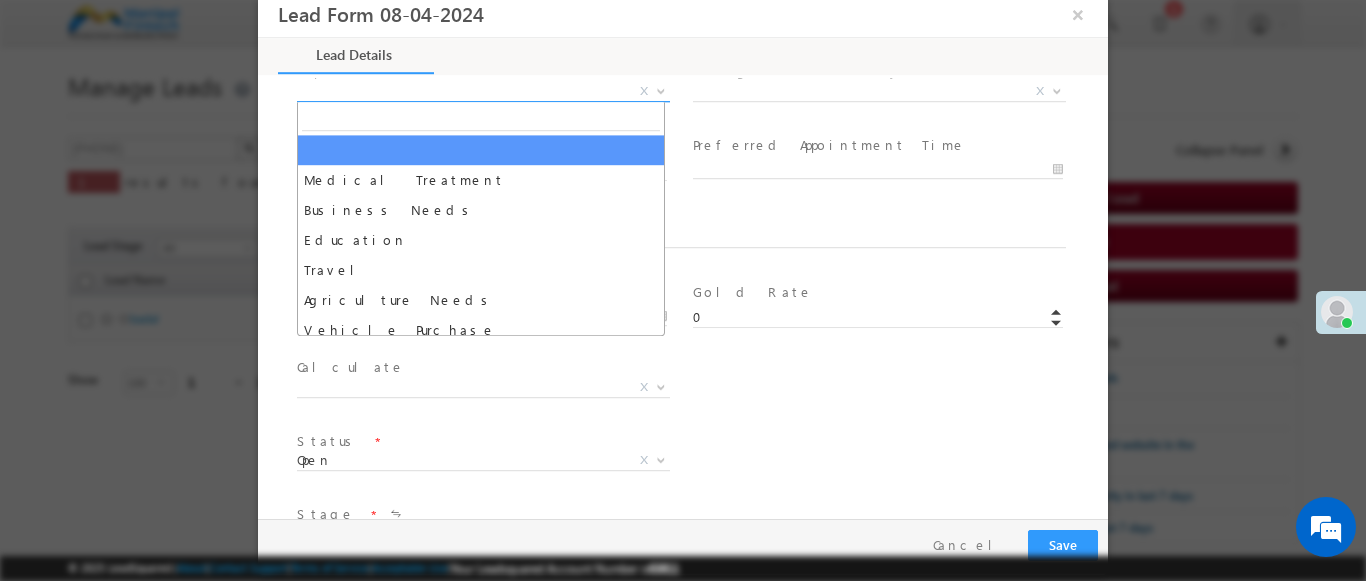 select on "Medical Treatment" 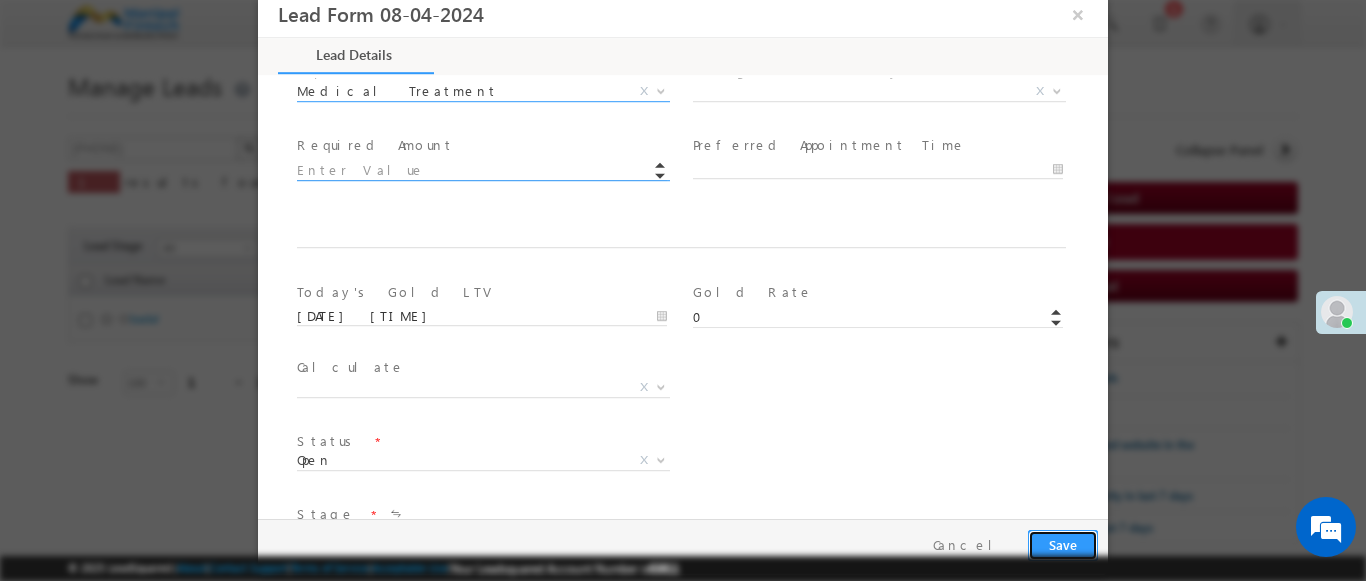 click on "Save" at bounding box center (1063, 545) 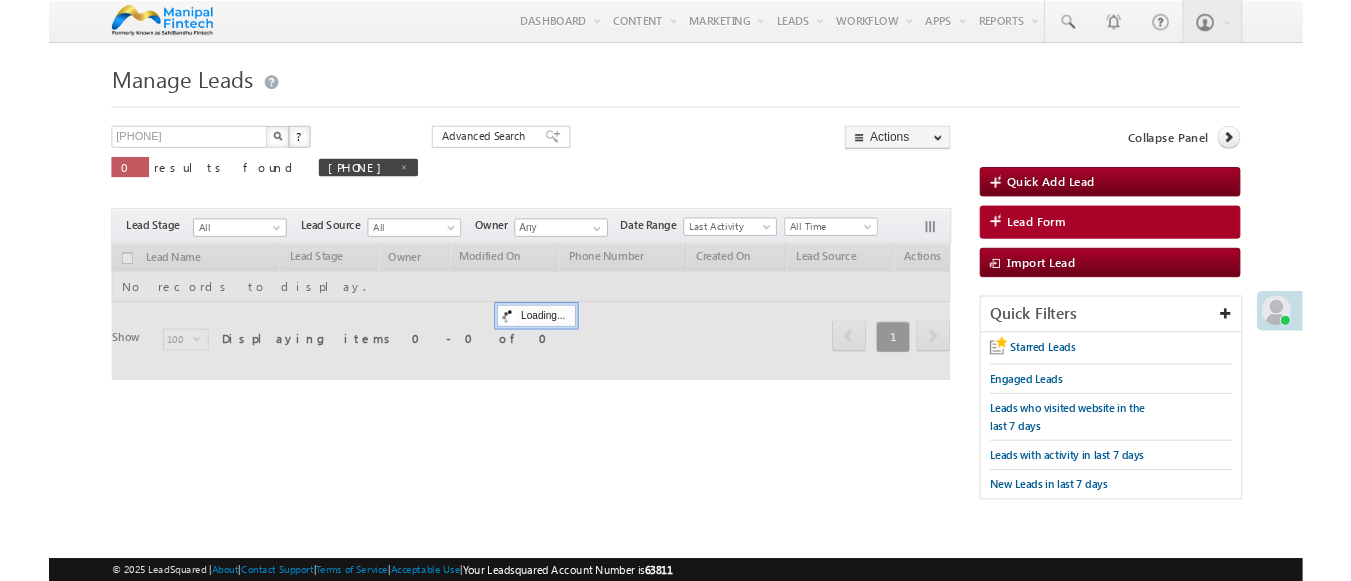 scroll, scrollTop: 0, scrollLeft: 0, axis: both 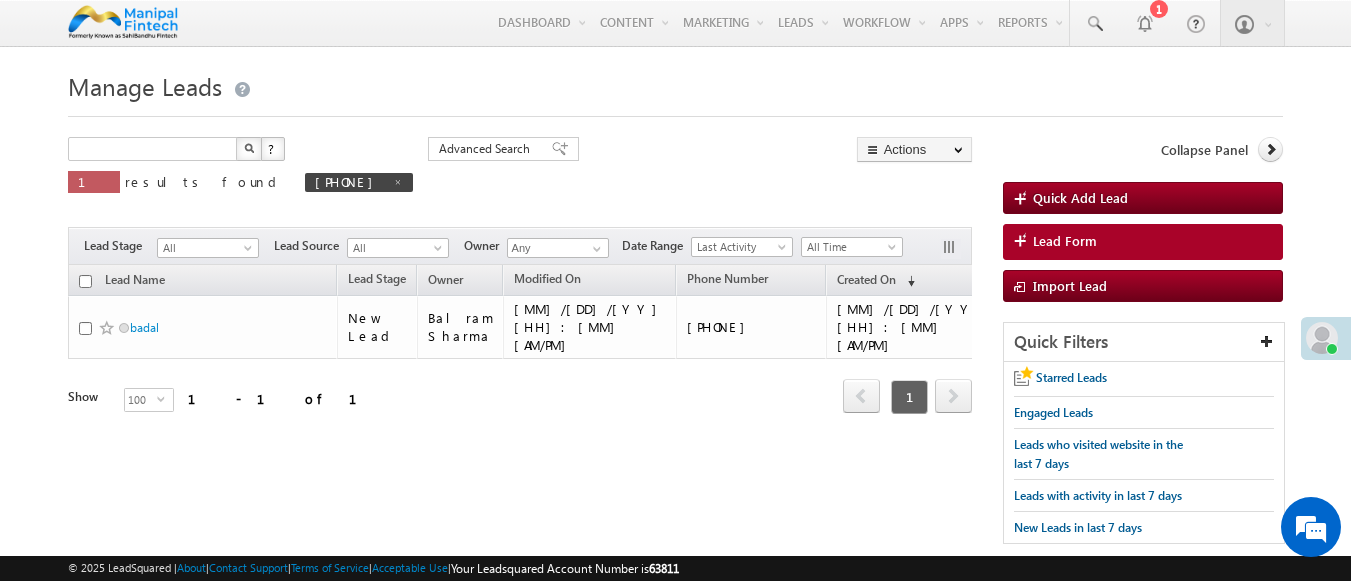 type on "Search Leads" 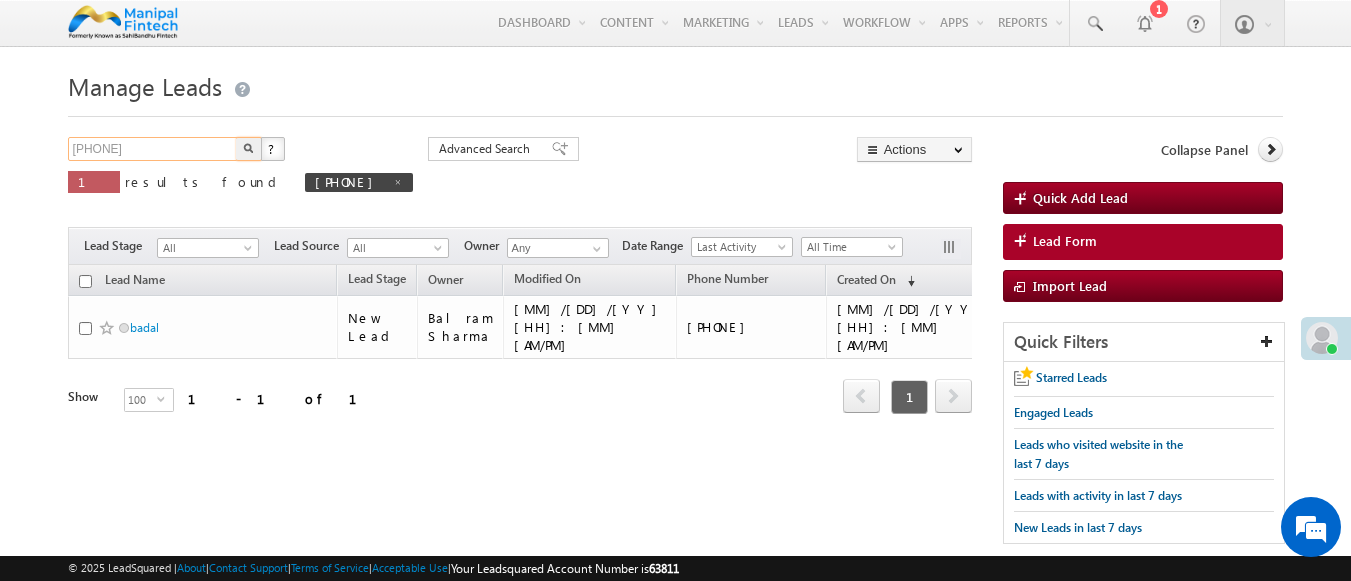 type on "9754022130" 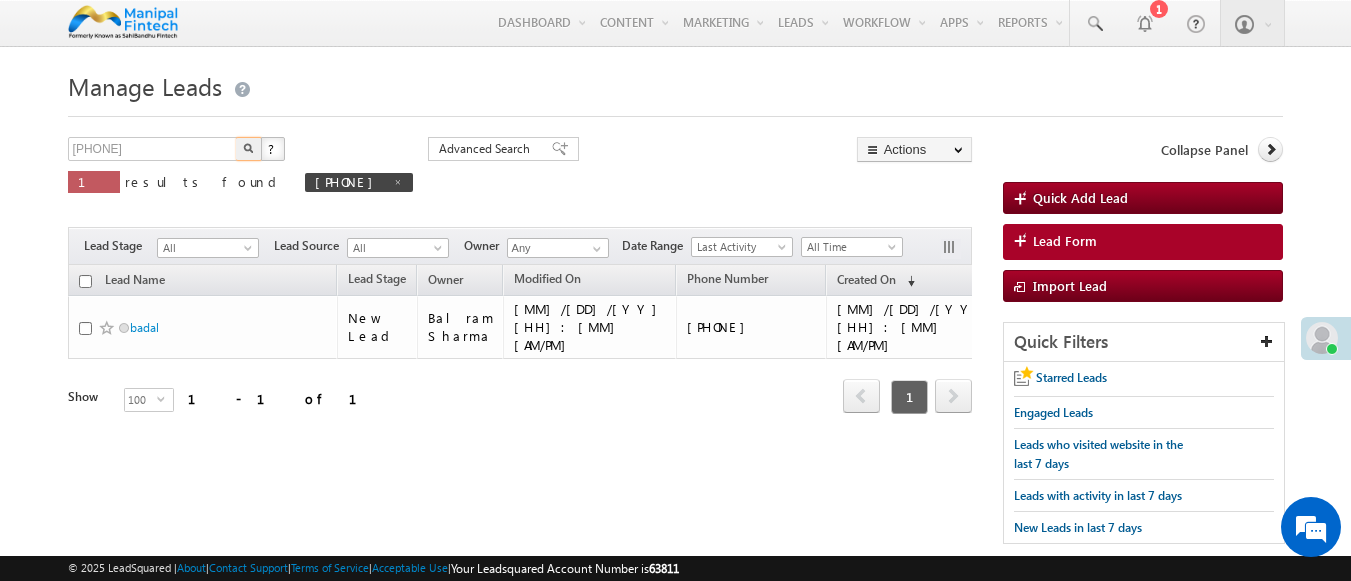 click at bounding box center (248, 148) 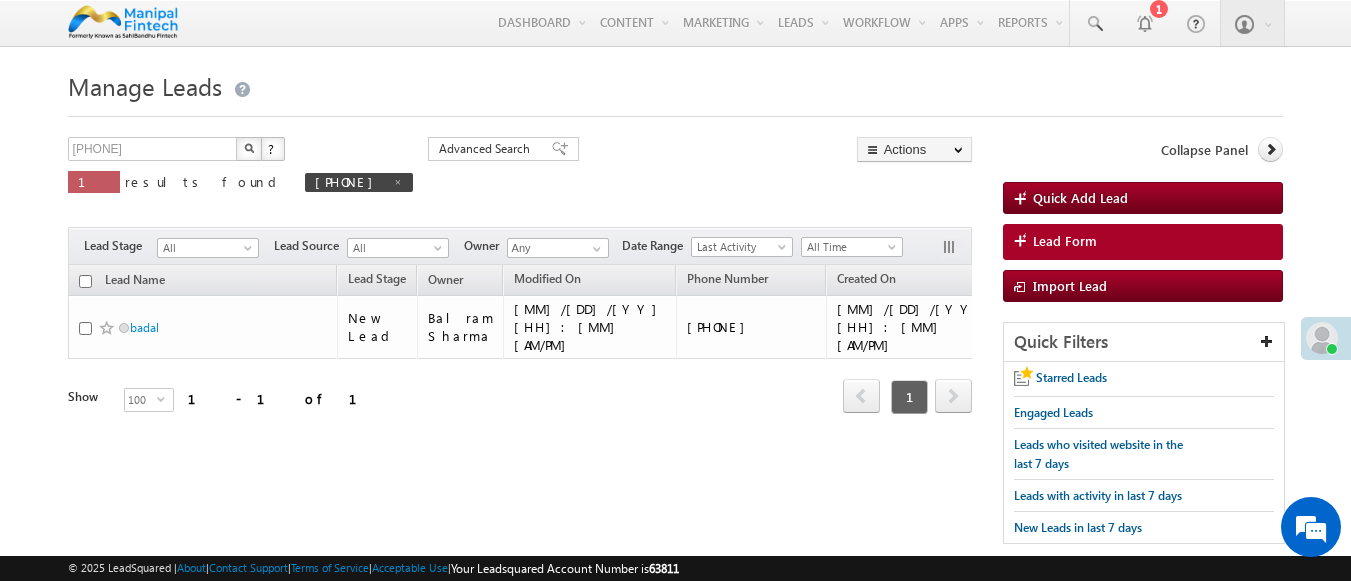 scroll, scrollTop: 0, scrollLeft: 0, axis: both 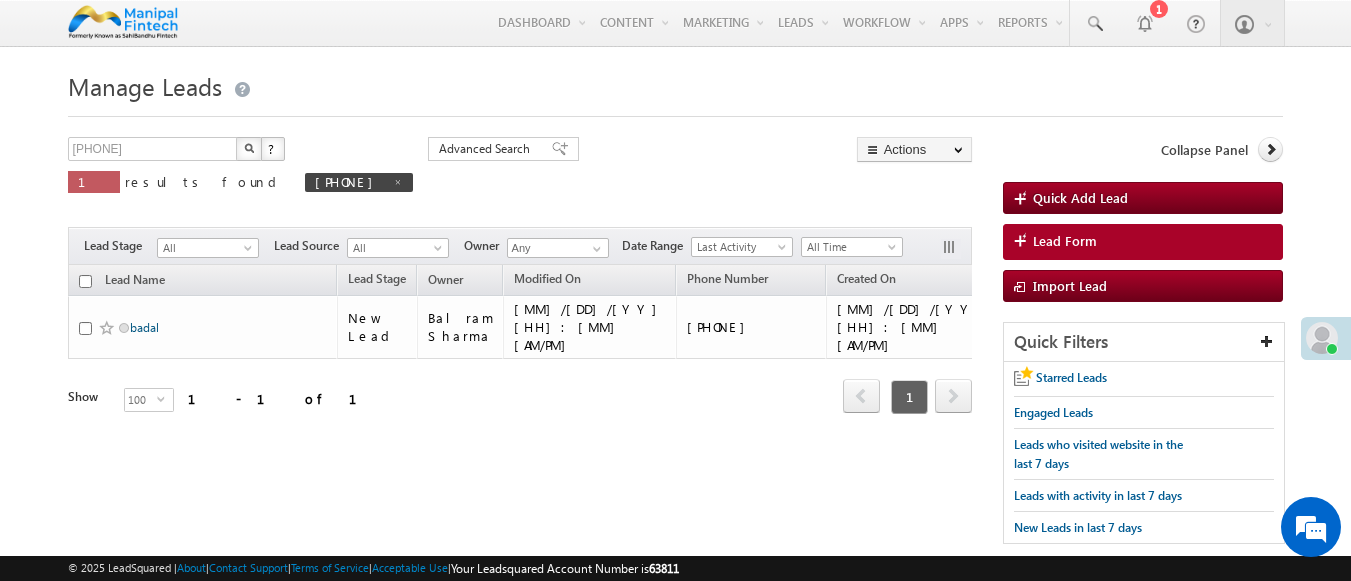 click on "badal" at bounding box center [144, 327] 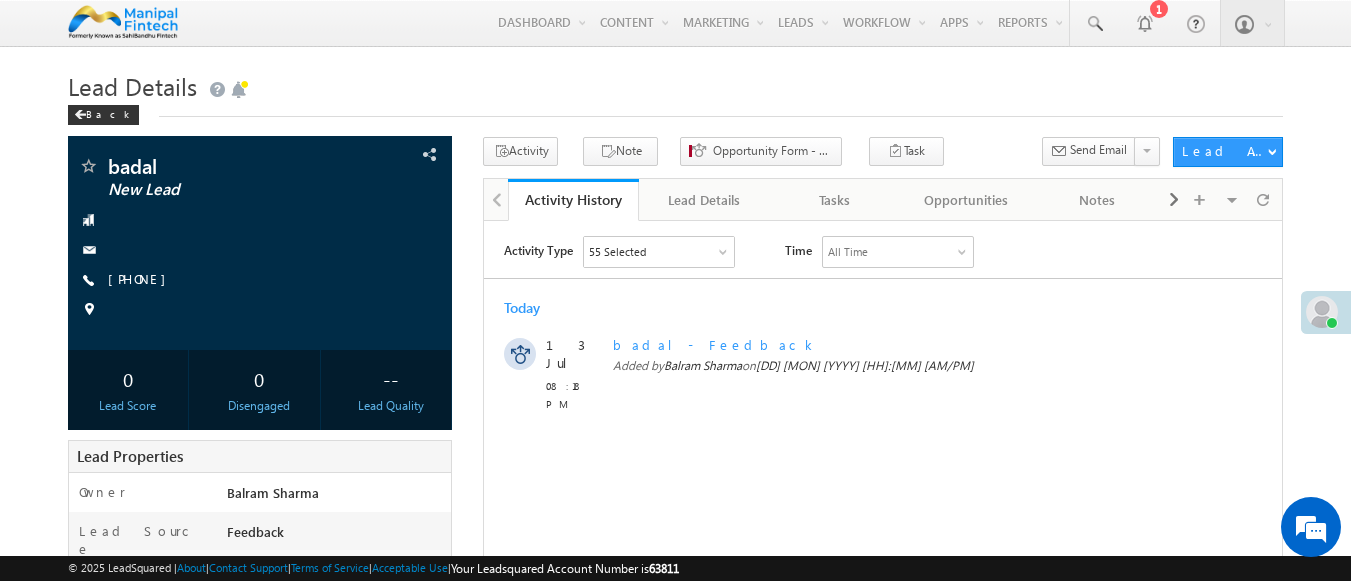 scroll, scrollTop: 0, scrollLeft: 0, axis: both 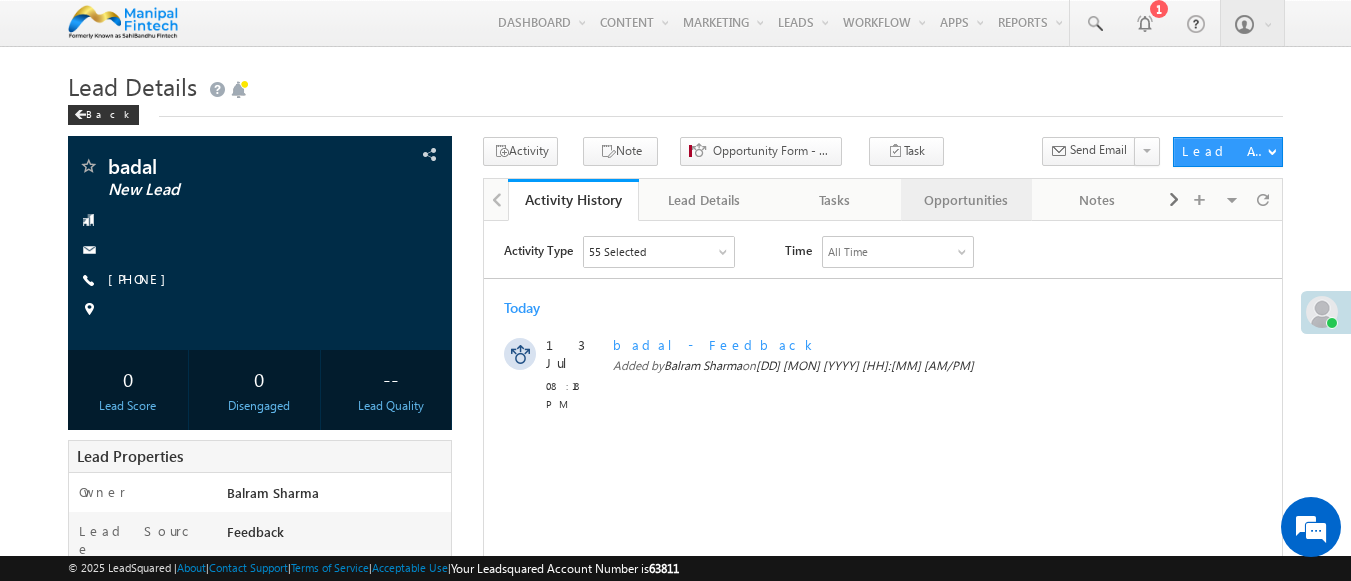 click on "Opportunities" at bounding box center (965, 200) 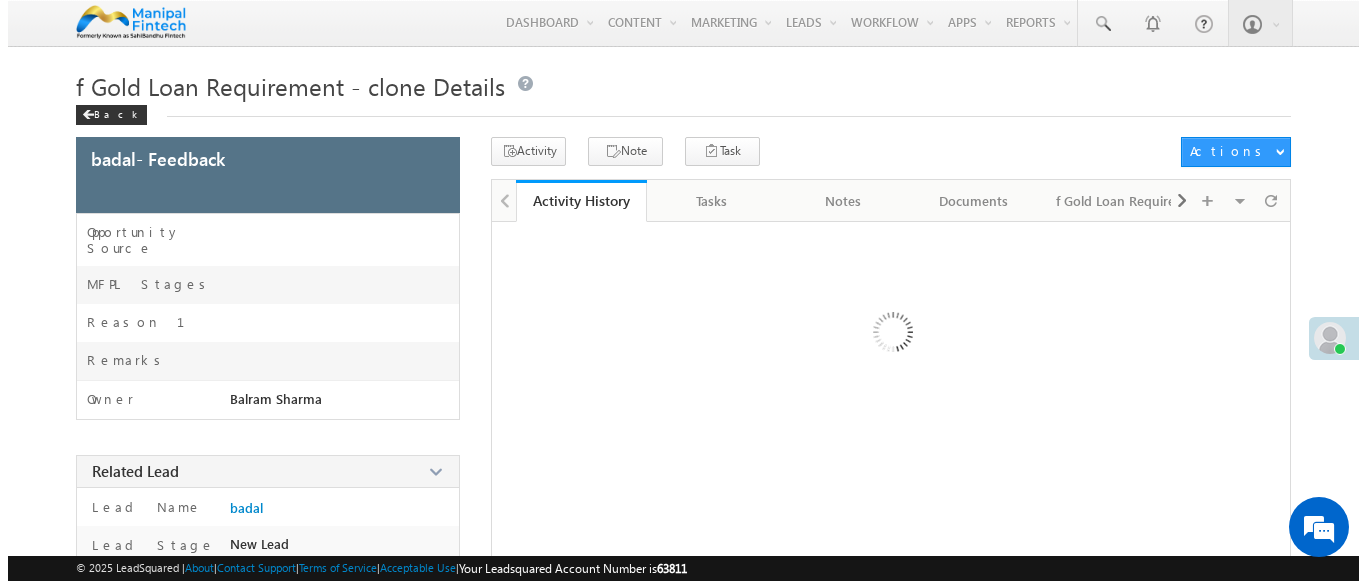 scroll, scrollTop: 0, scrollLeft: 0, axis: both 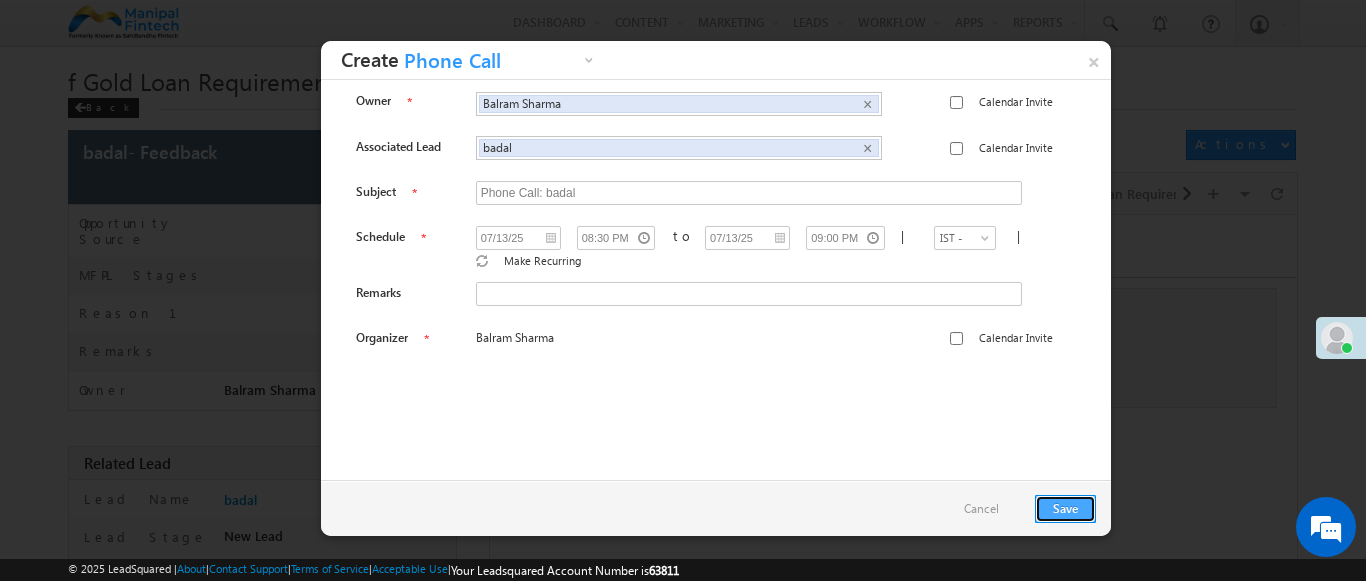 click on "Save" at bounding box center [1065, 509] 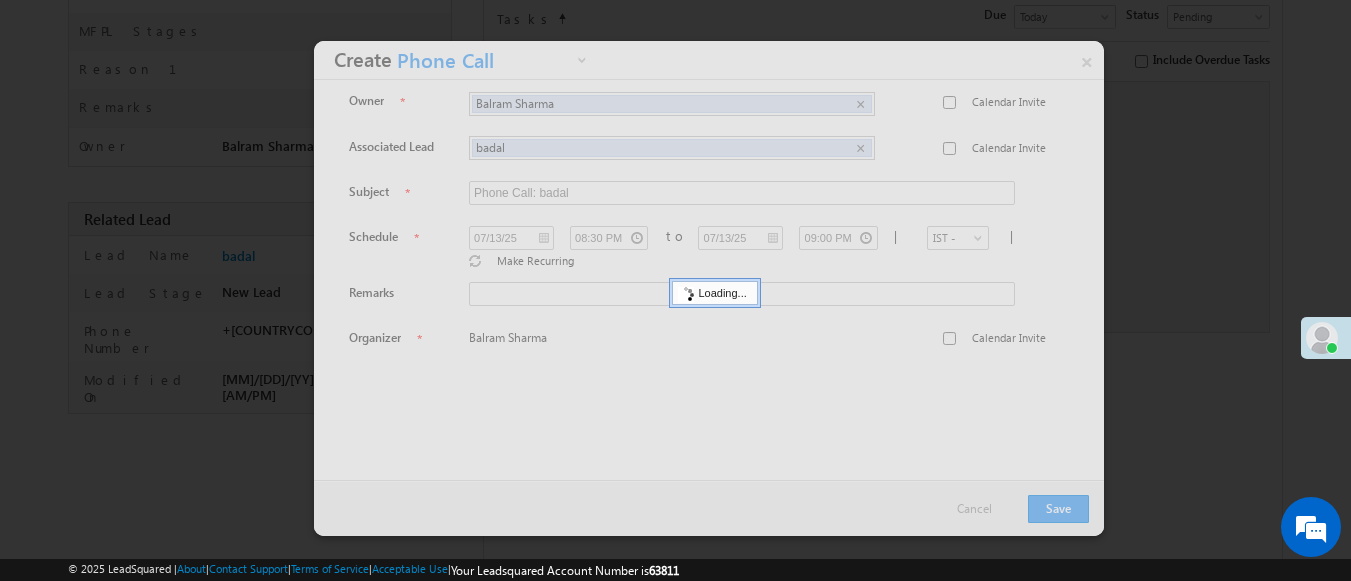 click on "Tasks" at bounding box center [704, -52] 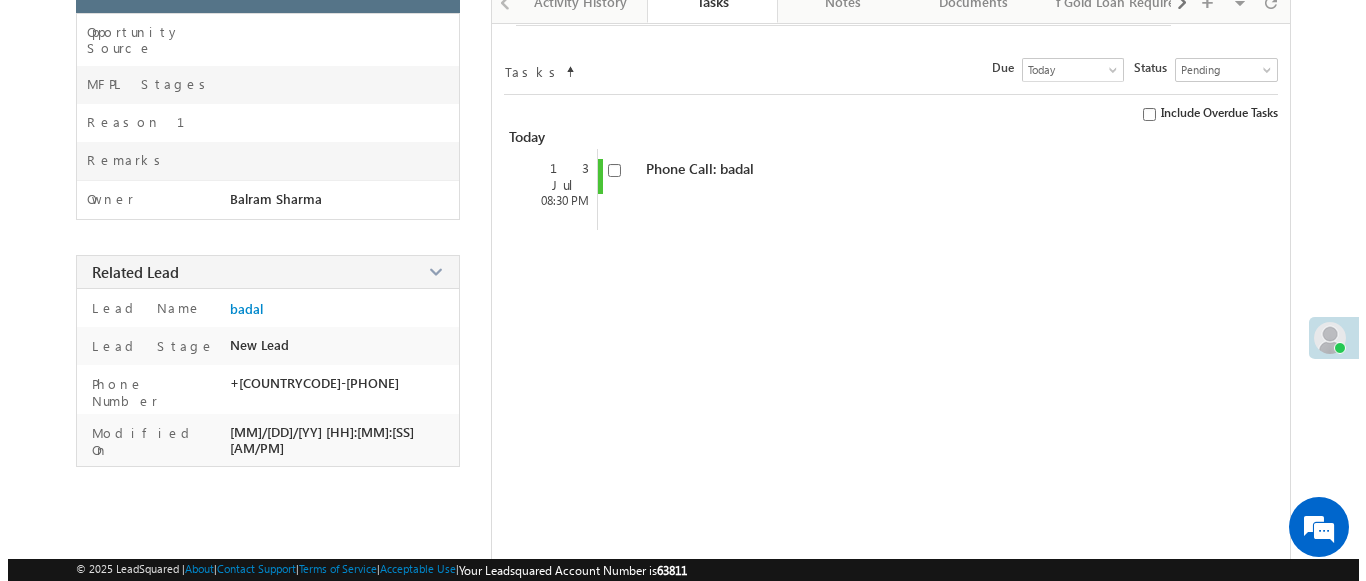 scroll, scrollTop: 235, scrollLeft: 0, axis: vertical 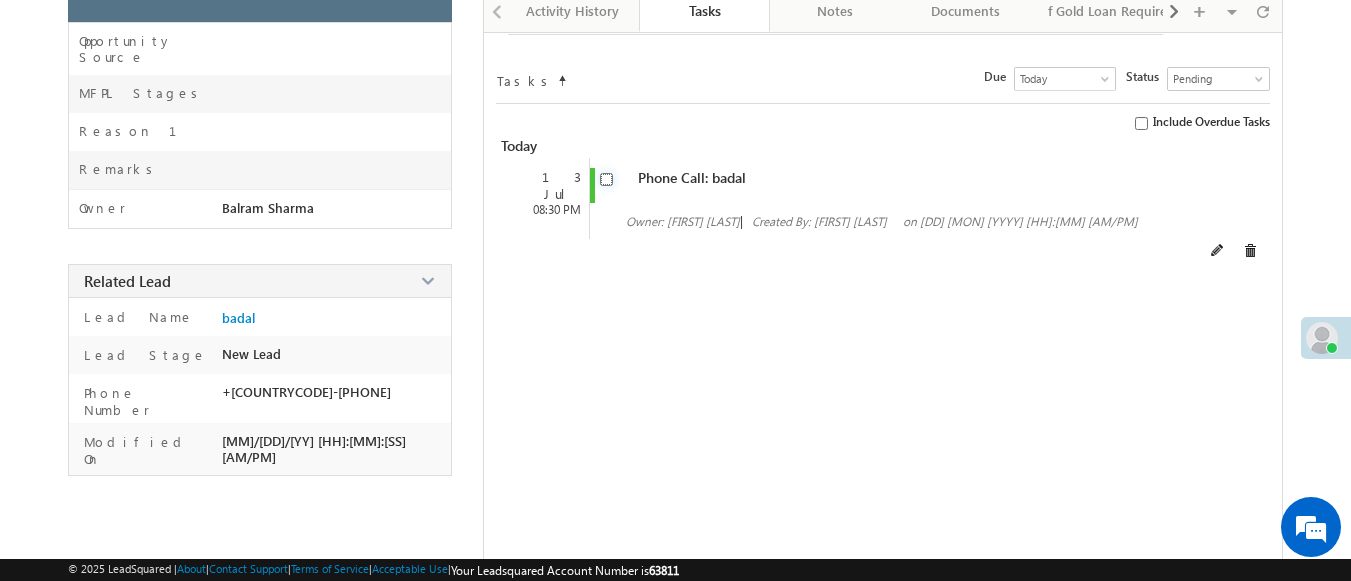 click at bounding box center [606, 179] 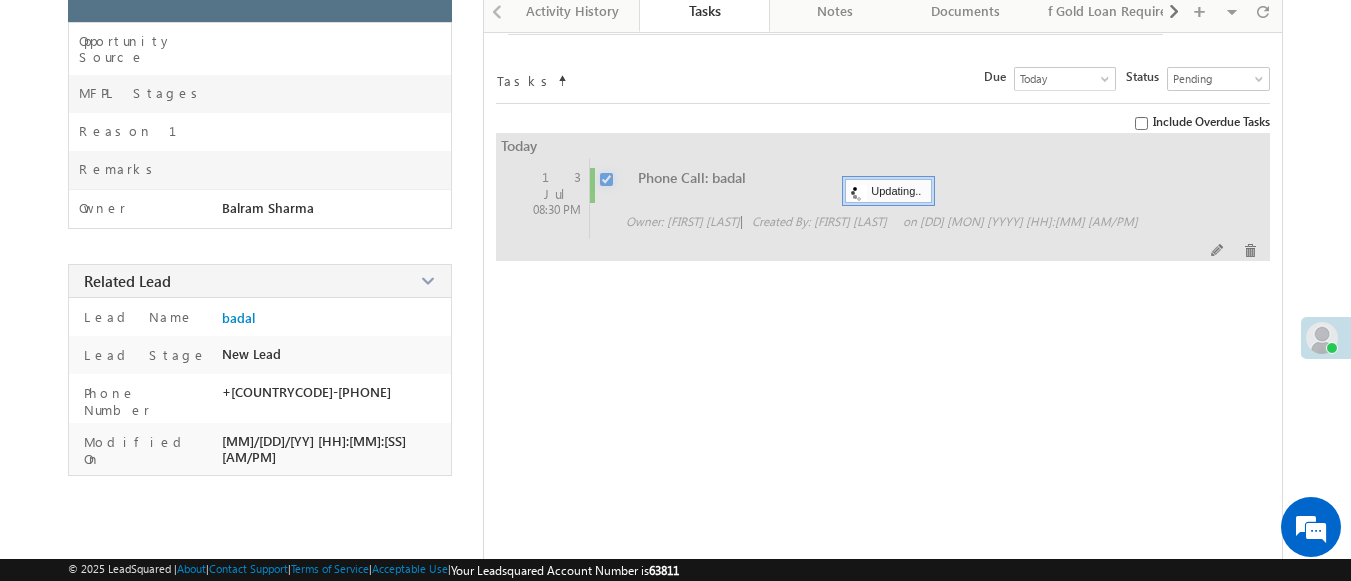 checkbox on "false" 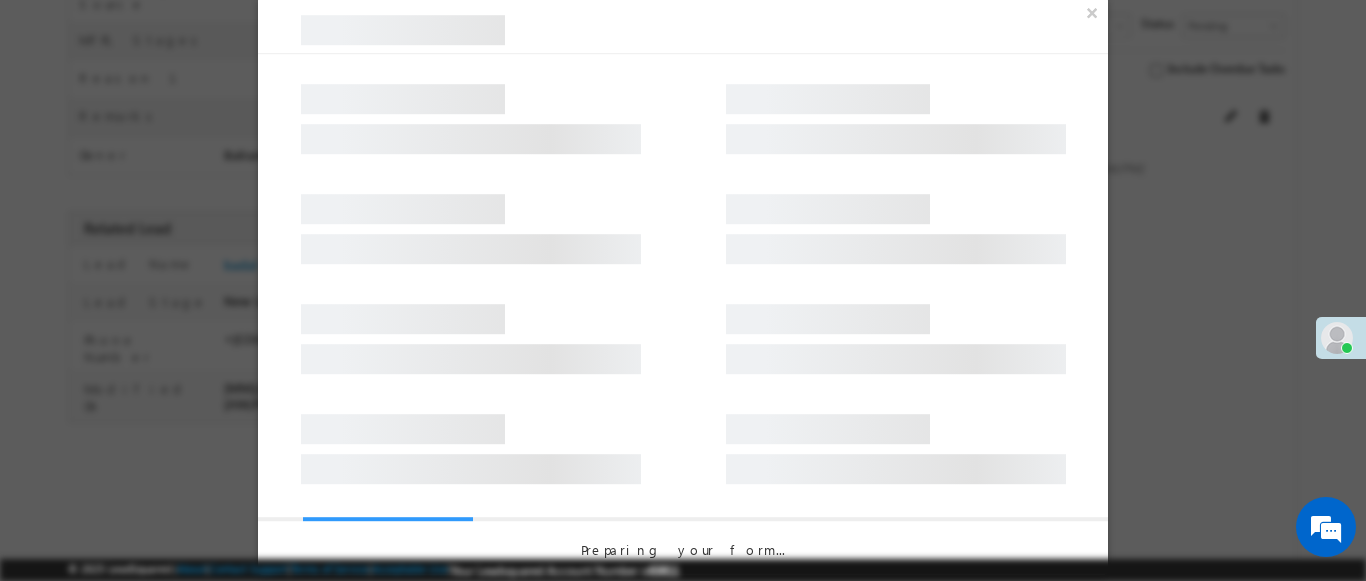 scroll, scrollTop: 182, scrollLeft: 0, axis: vertical 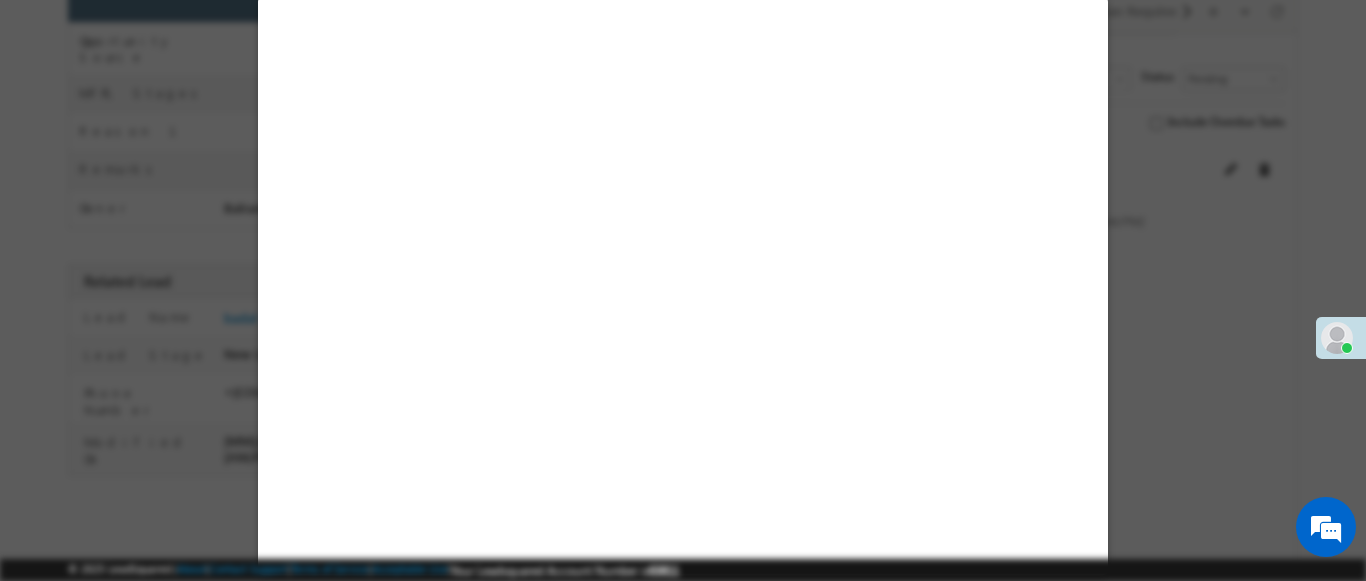 select on "Feedback" 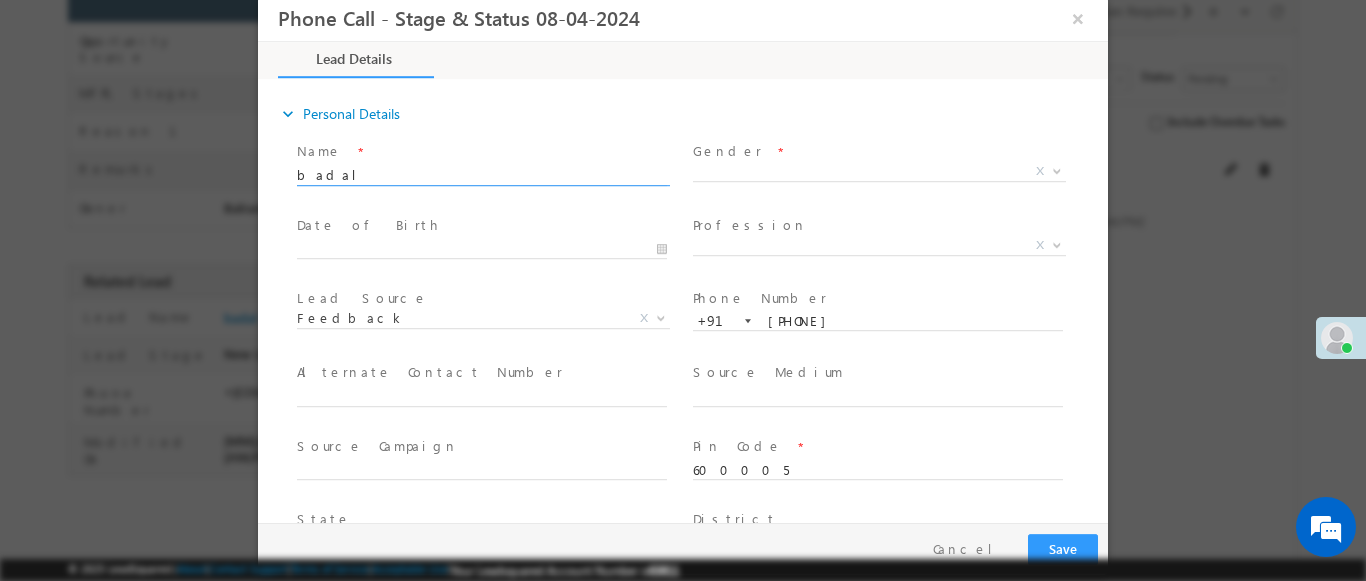 scroll, scrollTop: 0, scrollLeft: 0, axis: both 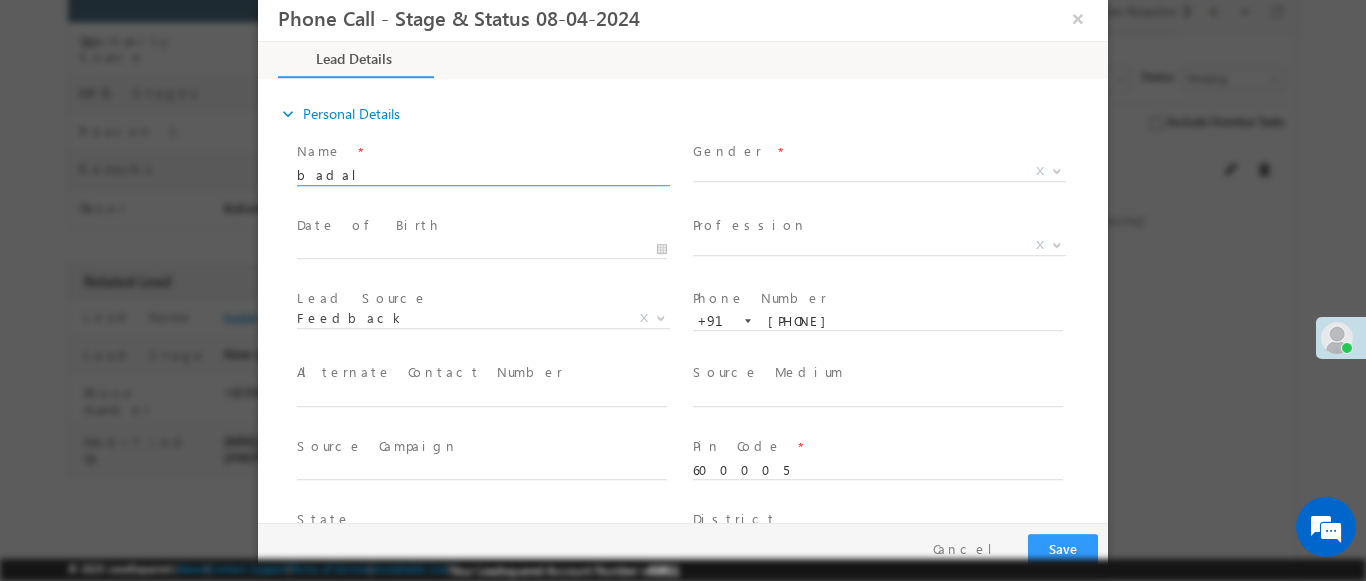 type on "[MM]/[DD]/[YY] [H]:[MM] [AM/PM]" 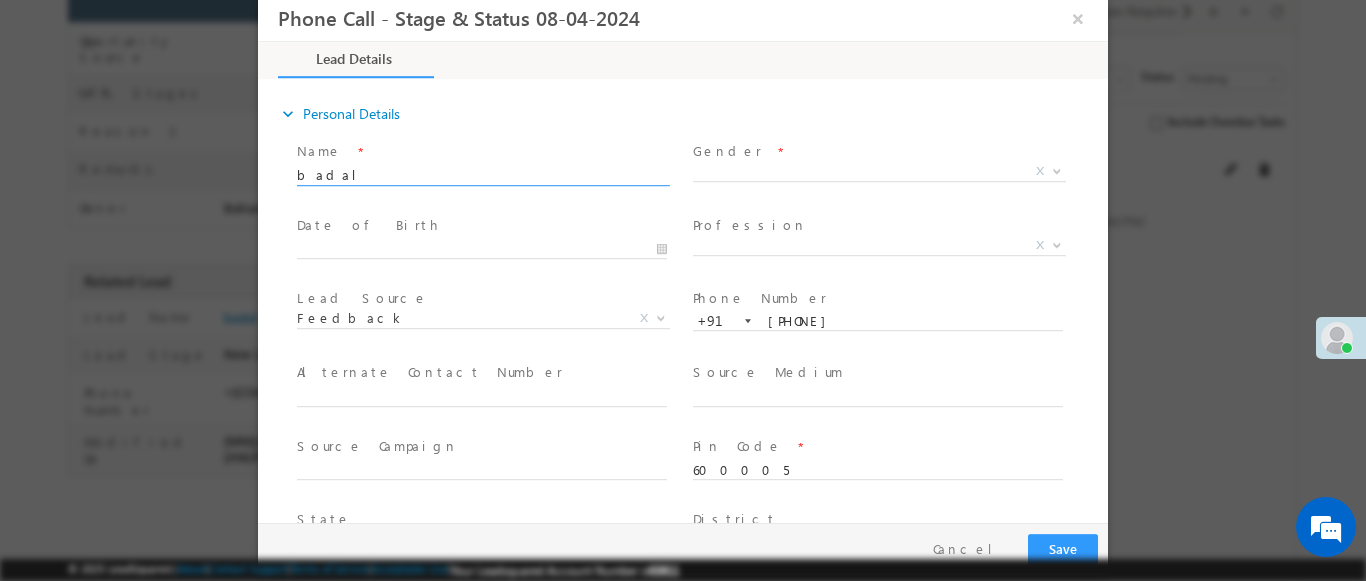 scroll, scrollTop: 0, scrollLeft: 0, axis: both 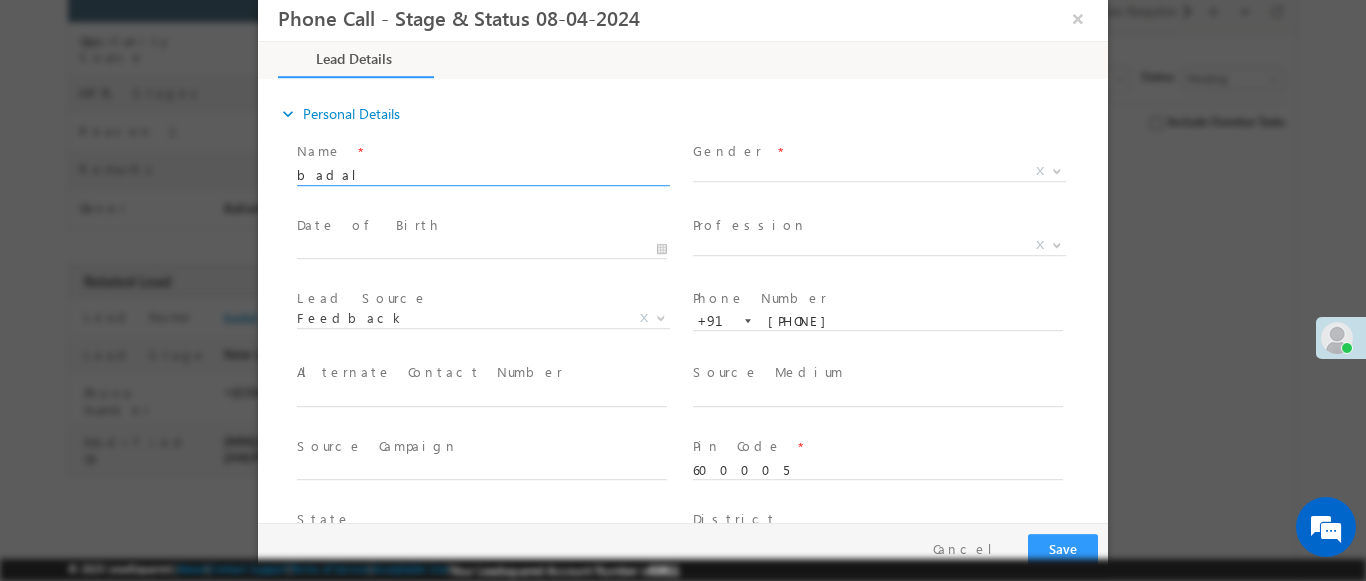 click at bounding box center (1057, 170) 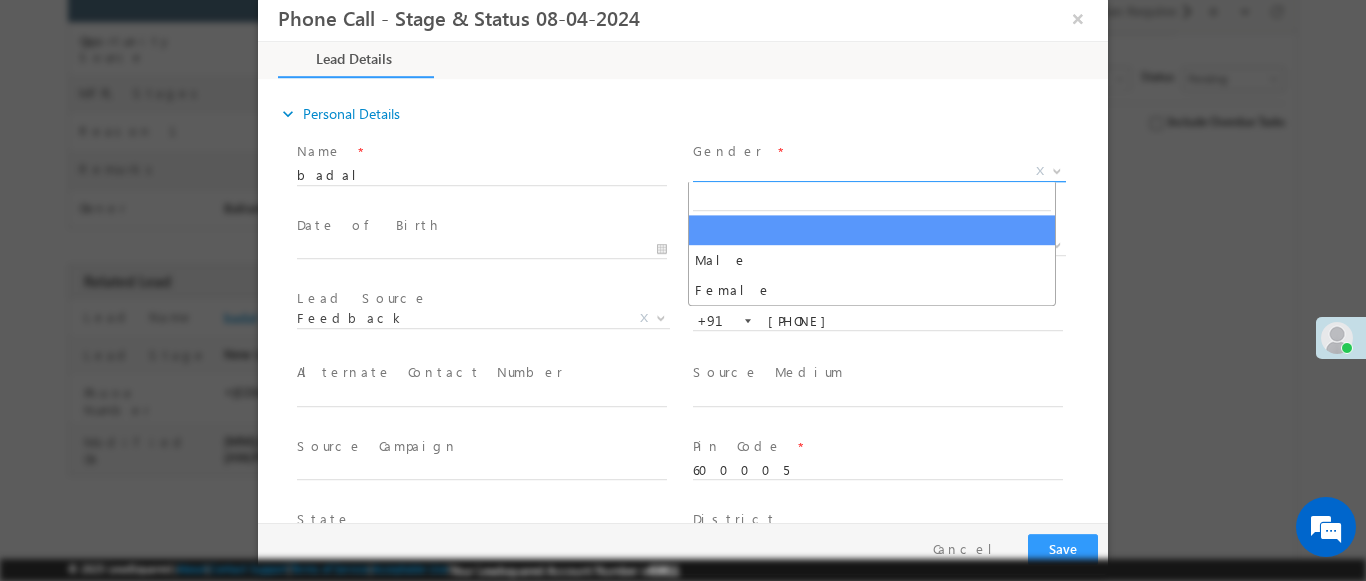 select on "Male" 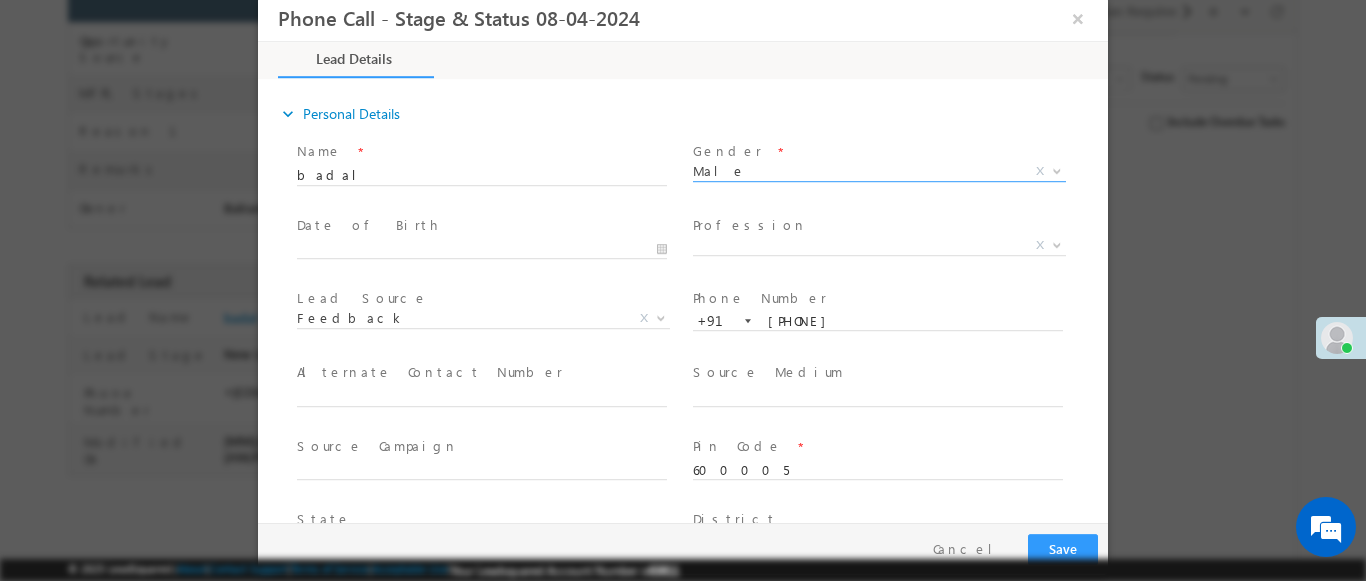 scroll, scrollTop: 3, scrollLeft: 0, axis: vertical 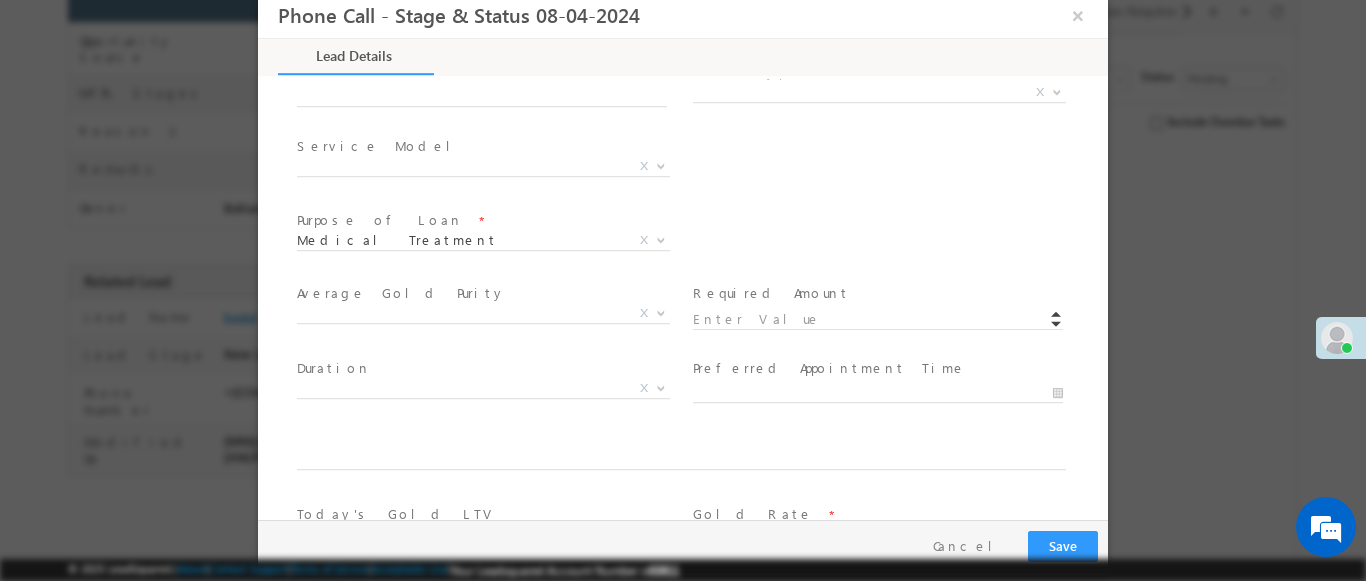 click at bounding box center (1057, 91) 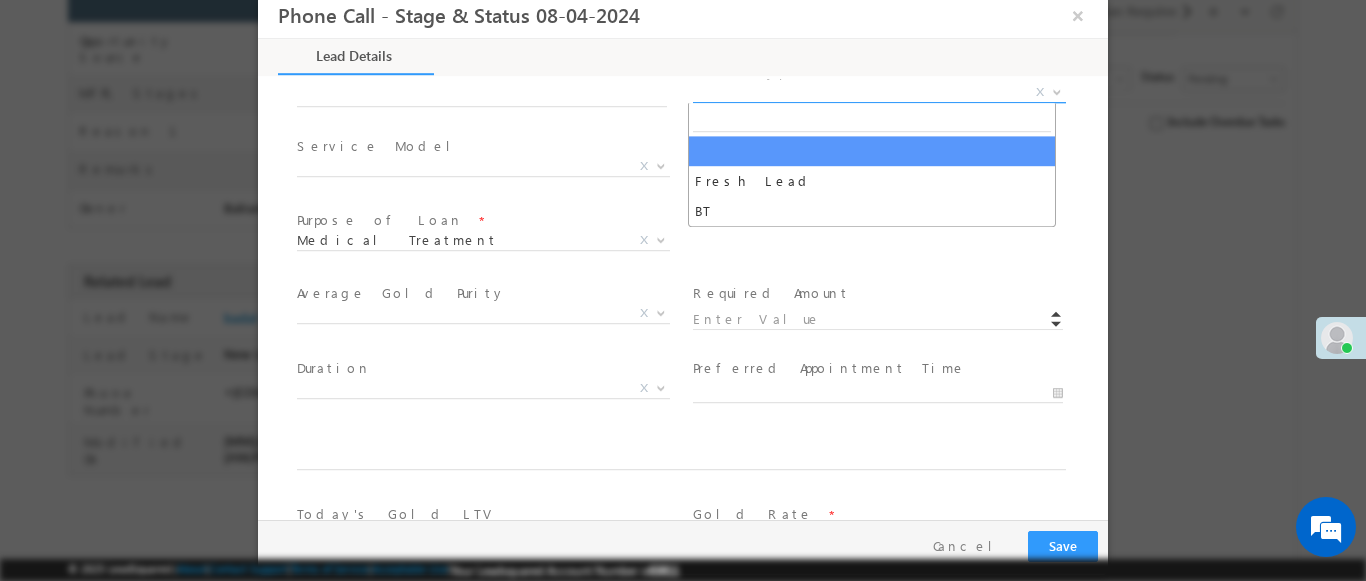 select on "Fresh Lead" 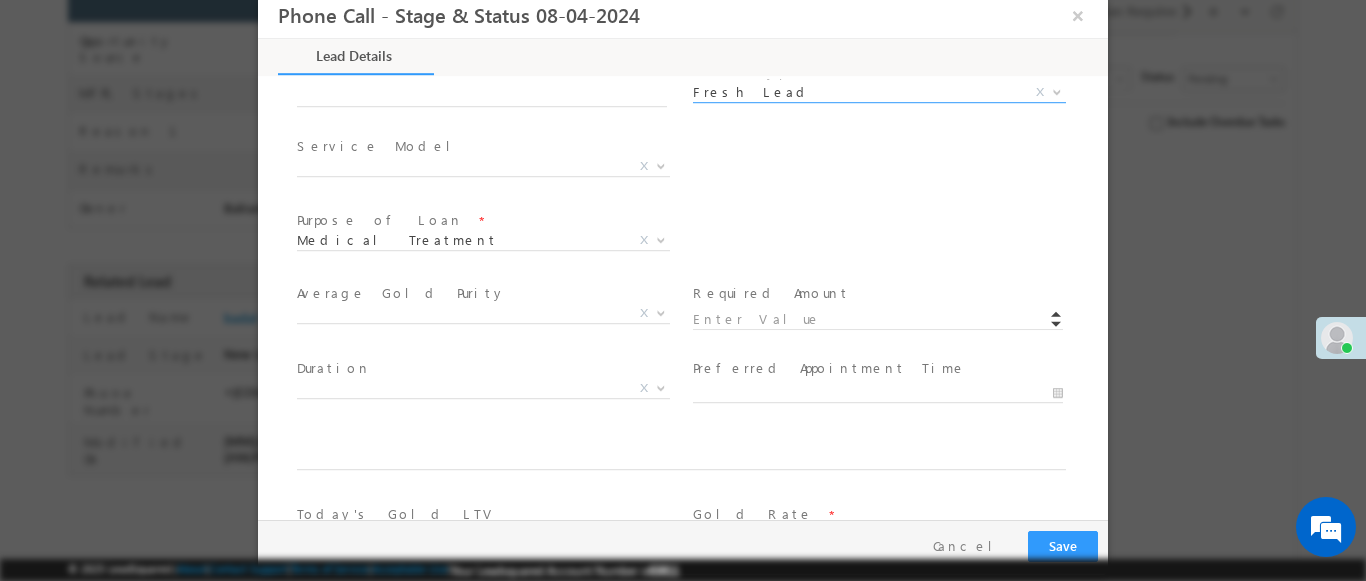 click at bounding box center [661, 165] 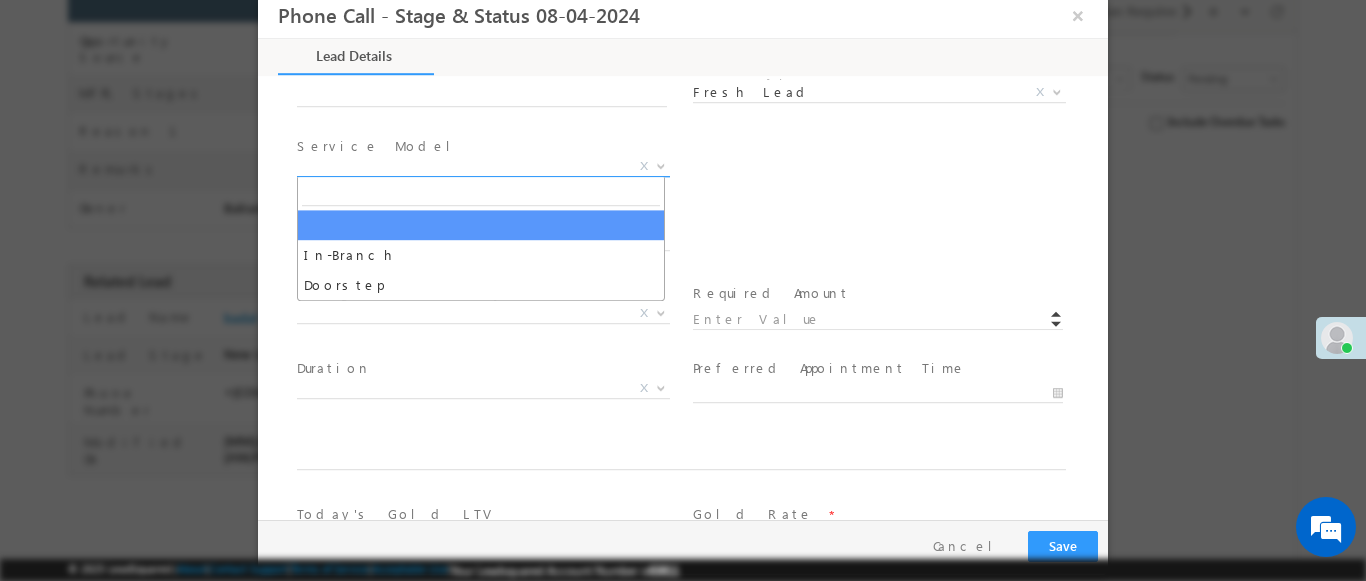 select on "In-Branch" 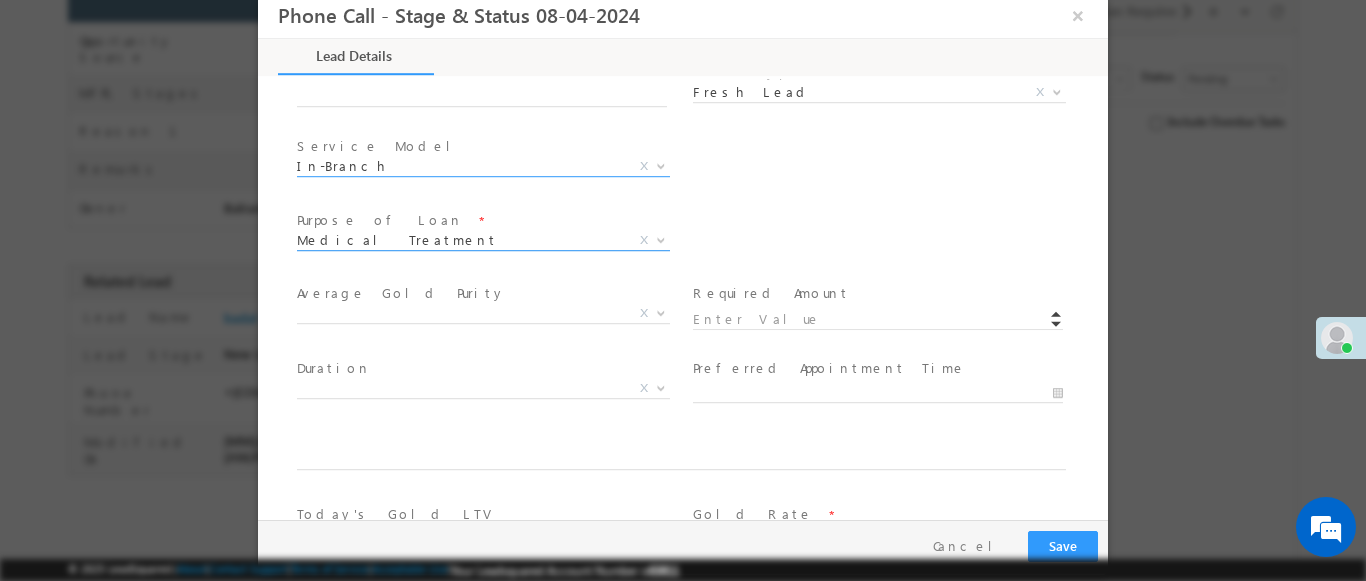 scroll, scrollTop: 1168, scrollLeft: 0, axis: vertical 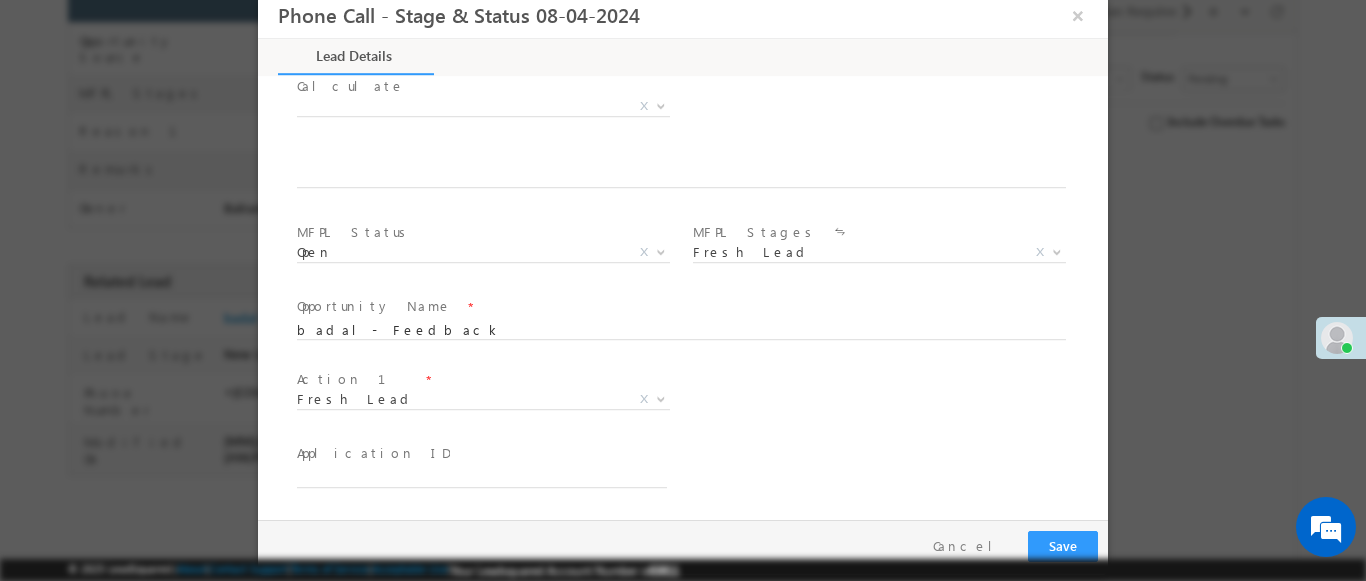 click at bounding box center [661, 398] 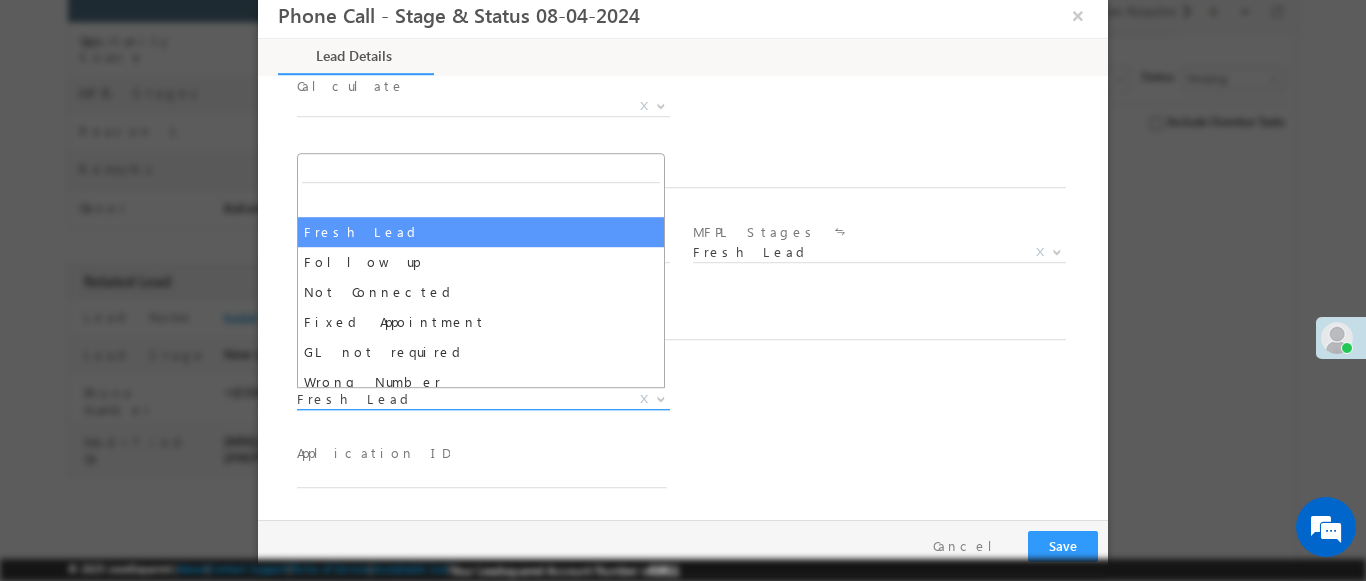 select on "Fixed Appointment" 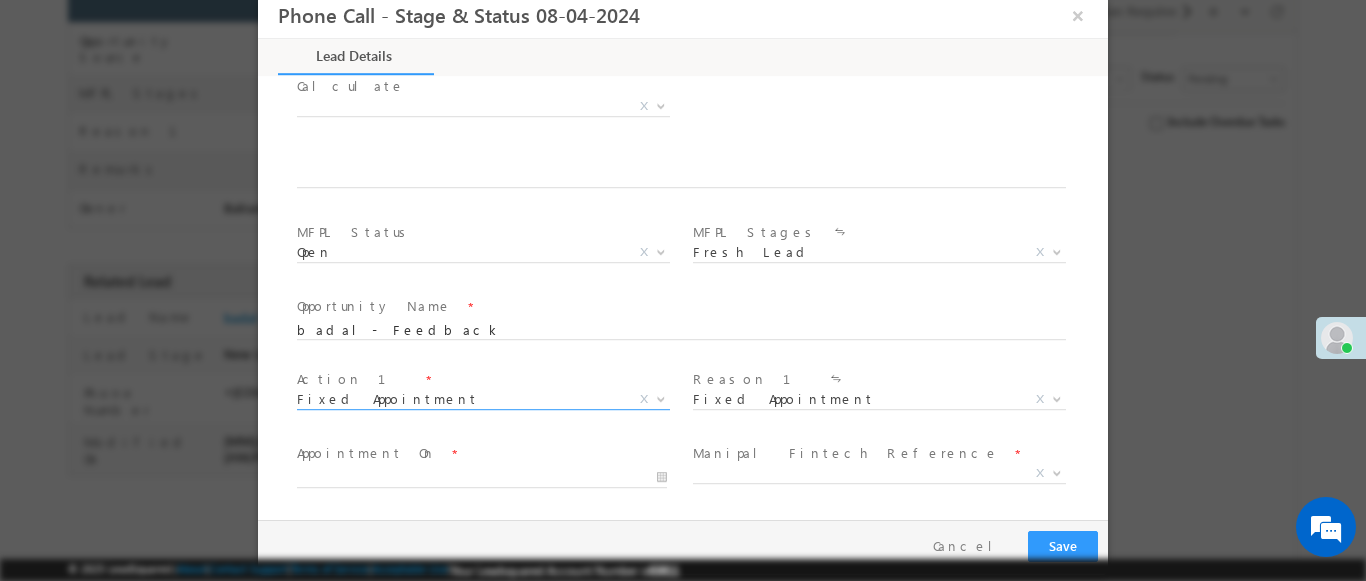 scroll, scrollTop: 3, scrollLeft: 0, axis: vertical 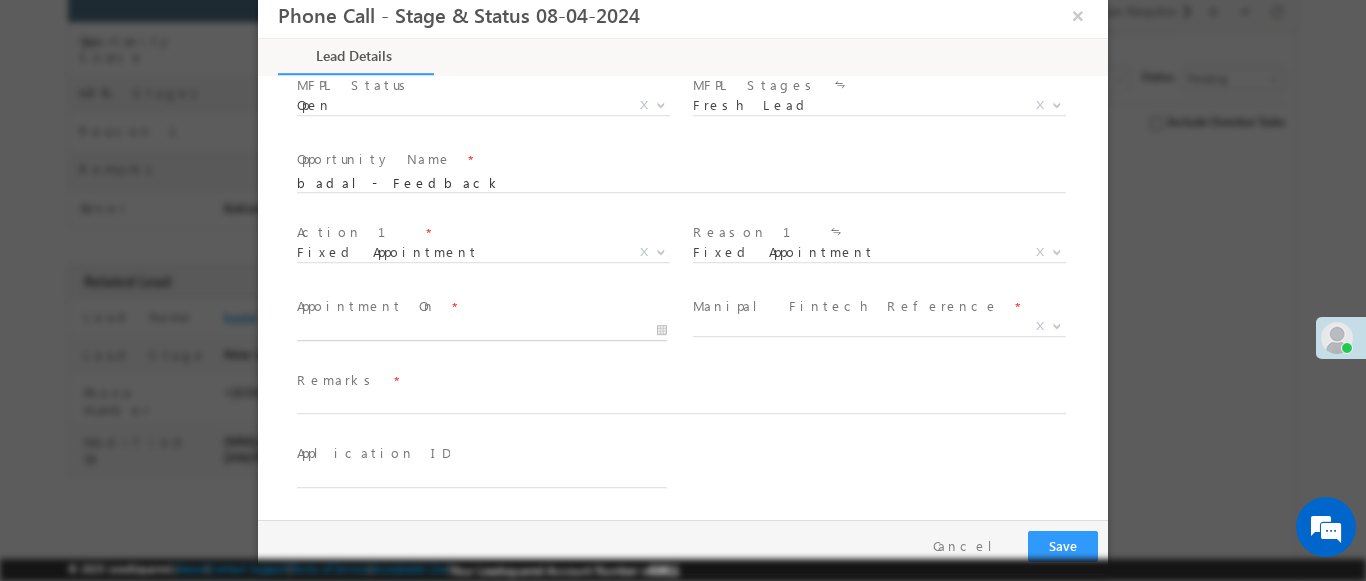 click at bounding box center [482, 331] 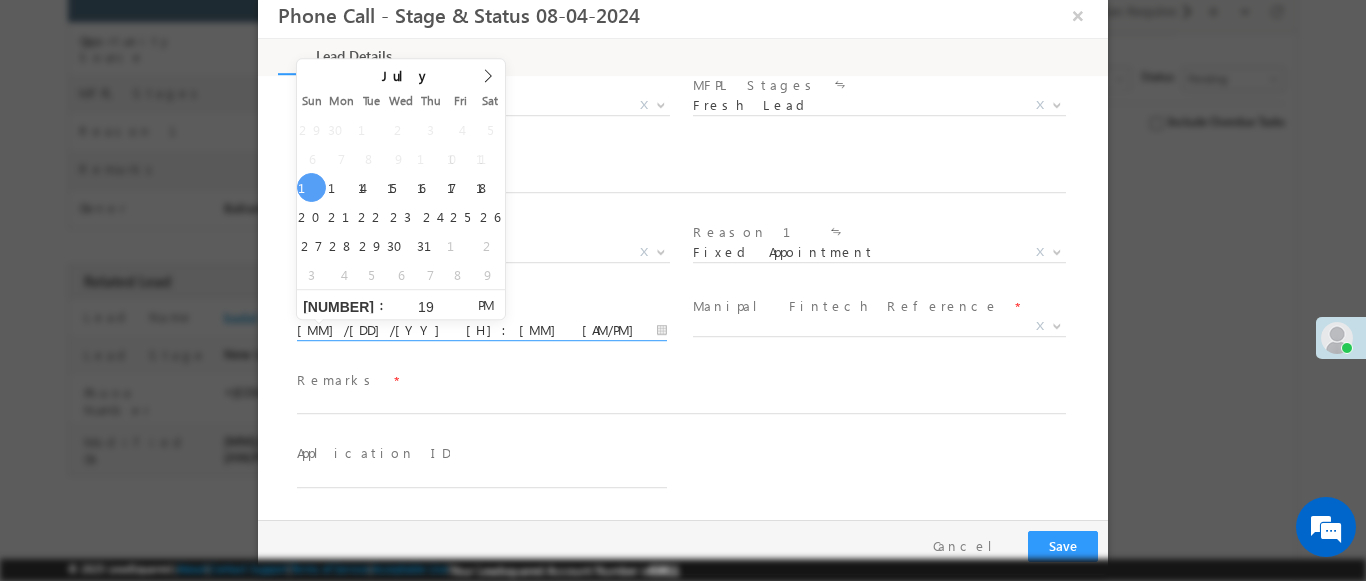 type on "[NUMBER]" 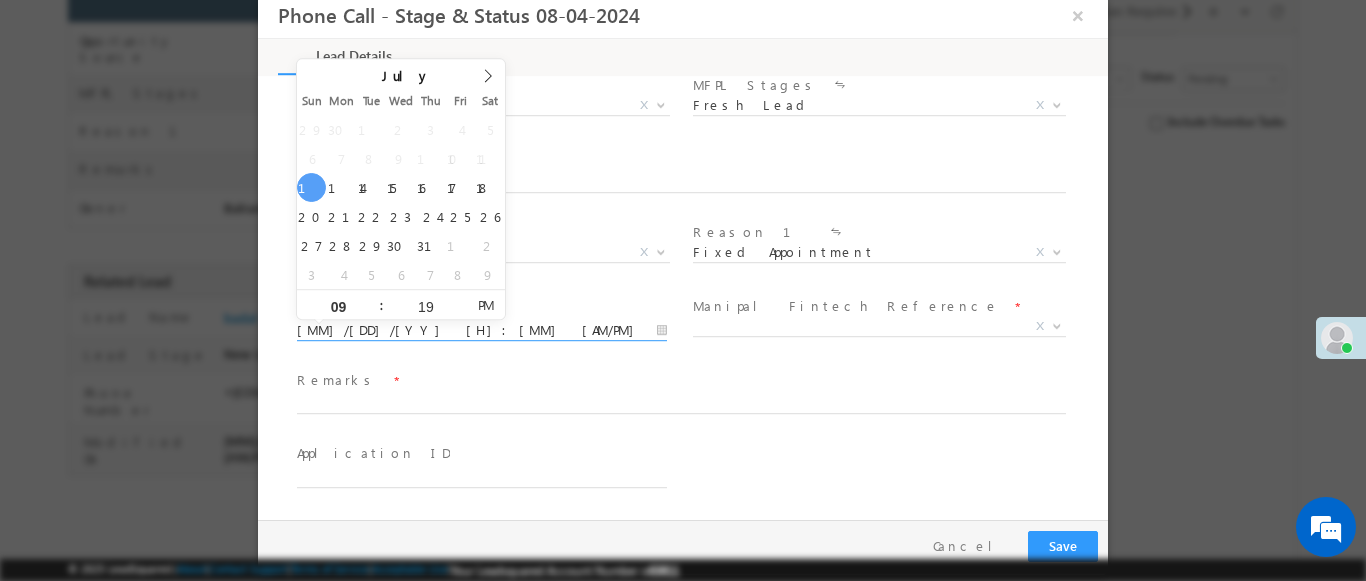 type on "0" 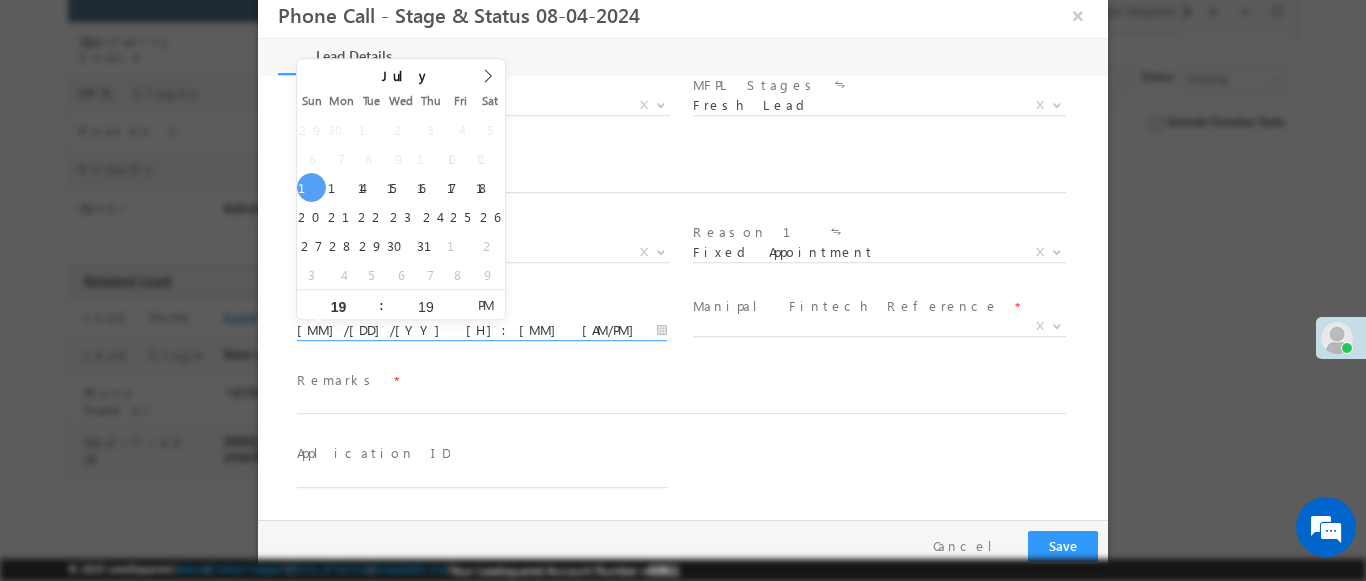 type on "19" 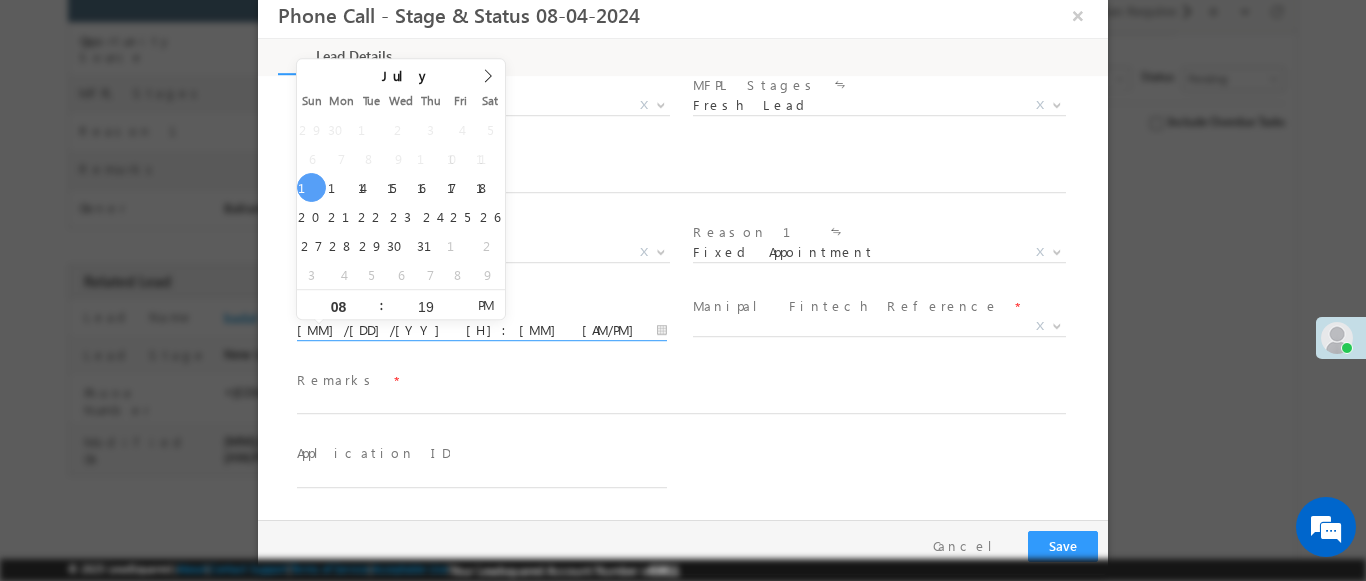 click at bounding box center (1057, 325) 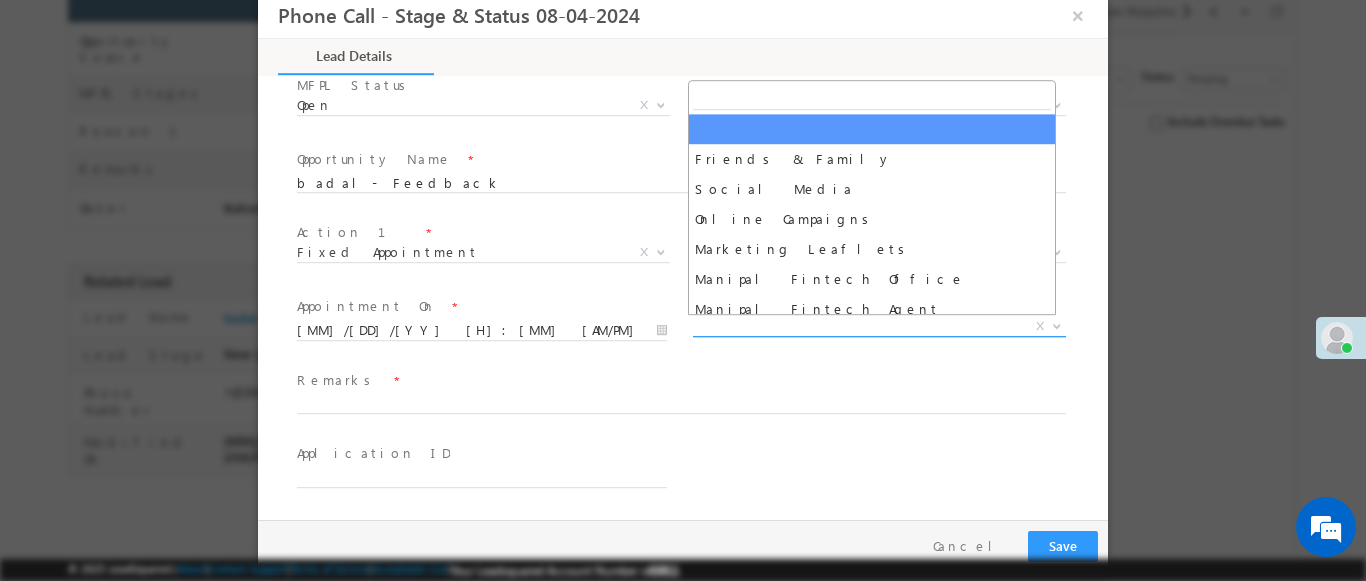 select on "Friends & Family" 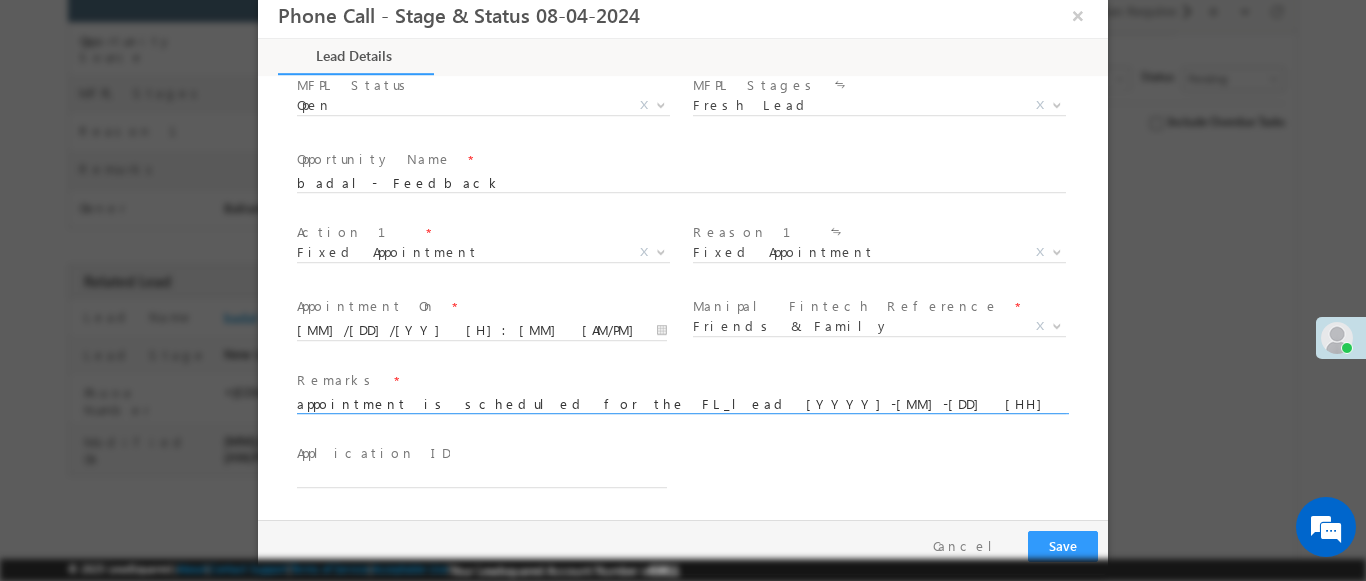 type on "appointment is scheduled for the FL_lead [YYYY]-[MM]-[DD] [HH]:[MM]:[SS]" 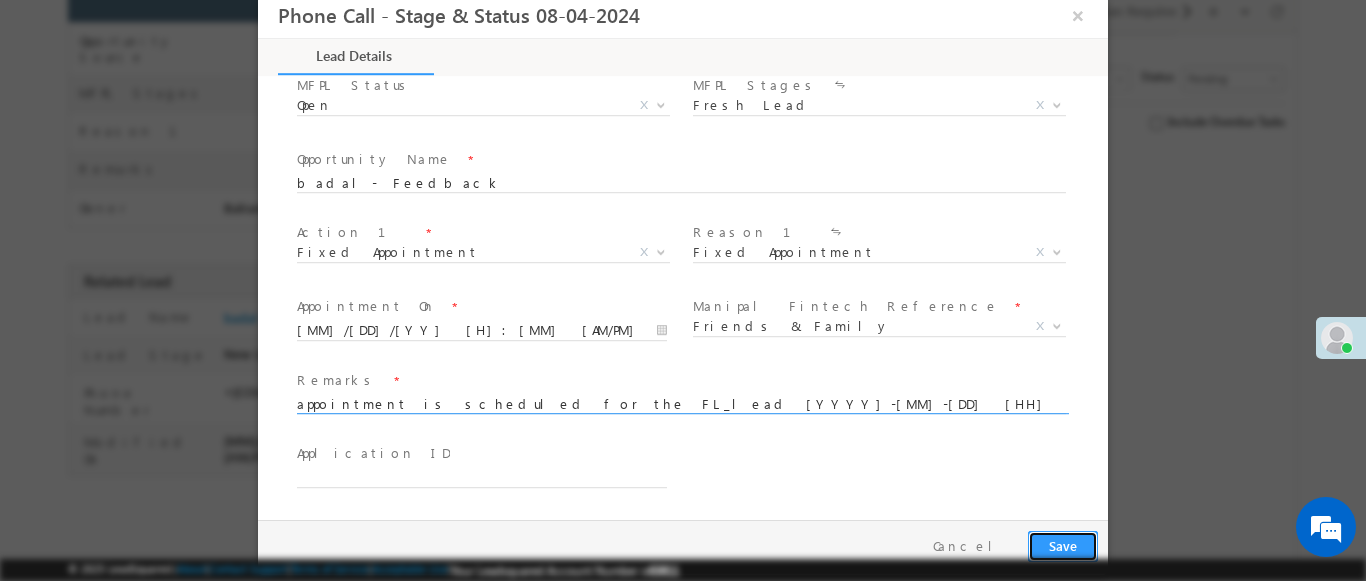 click on "Save" at bounding box center [1063, 546] 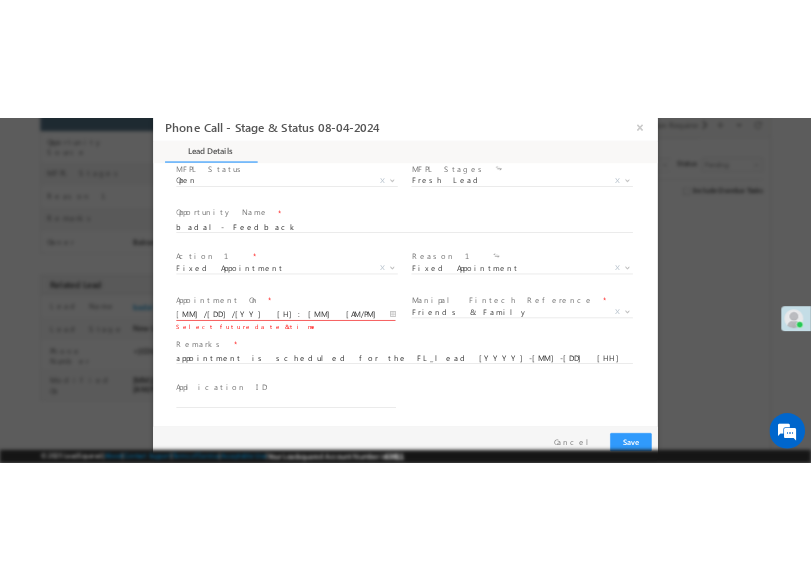 scroll, scrollTop: 1310, scrollLeft: 0, axis: vertical 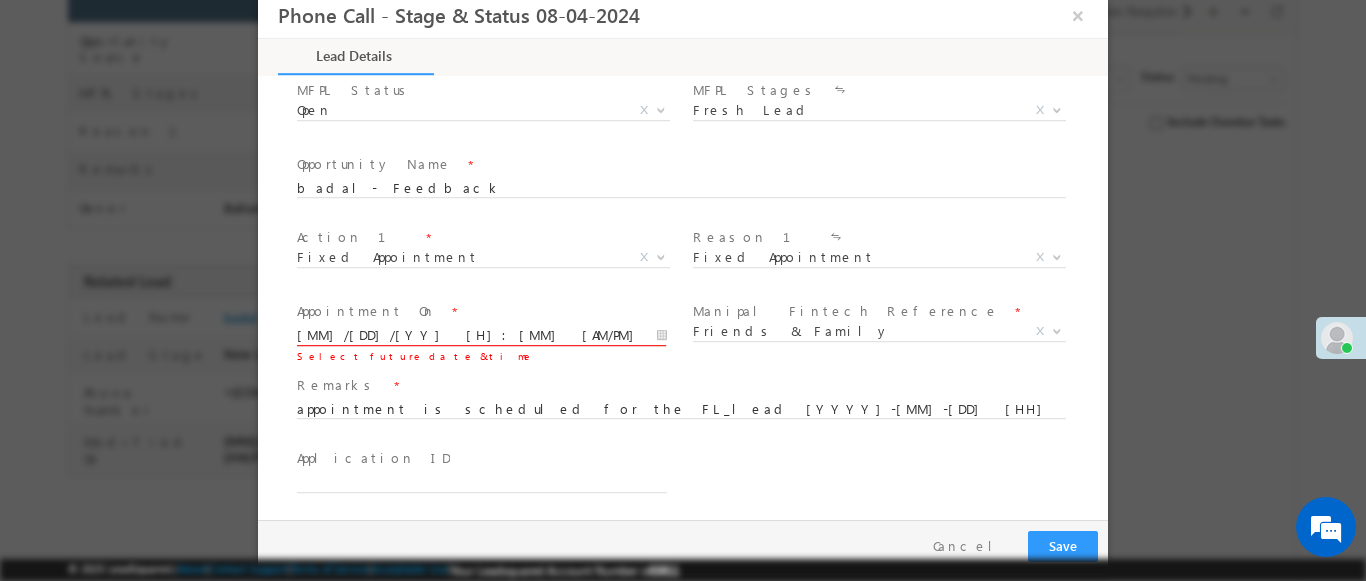 click on "[MM]/[DD]/[YY] [H]:[MM] [AM/PM]" at bounding box center [482, 336] 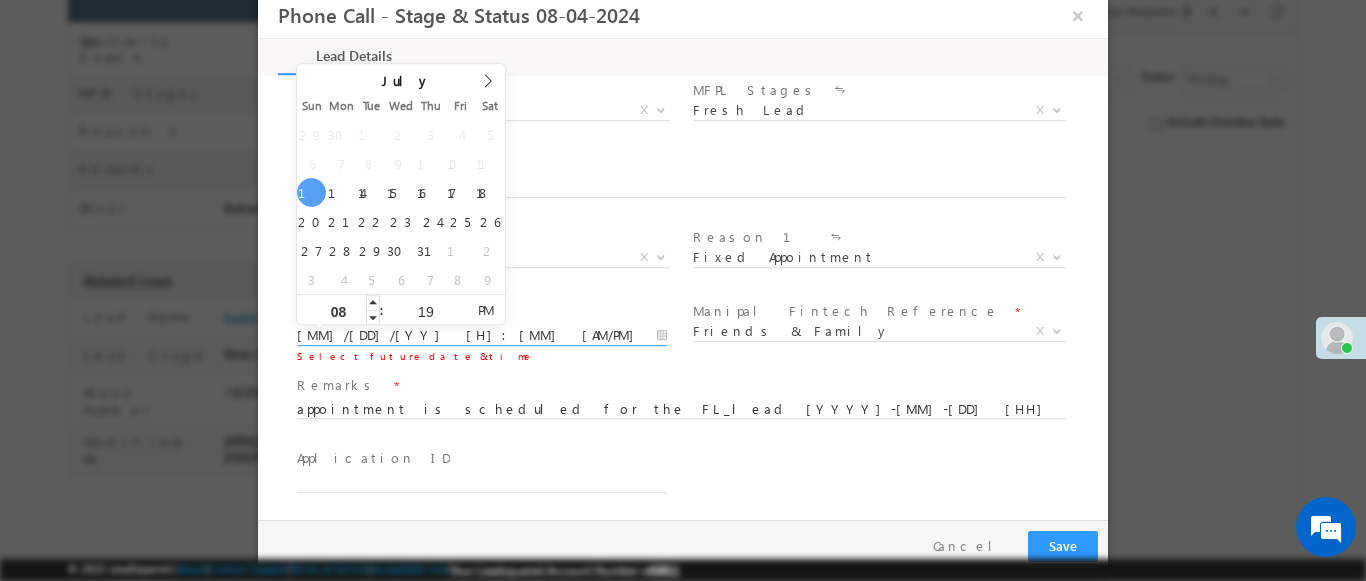 click on "08" at bounding box center [338, 311] 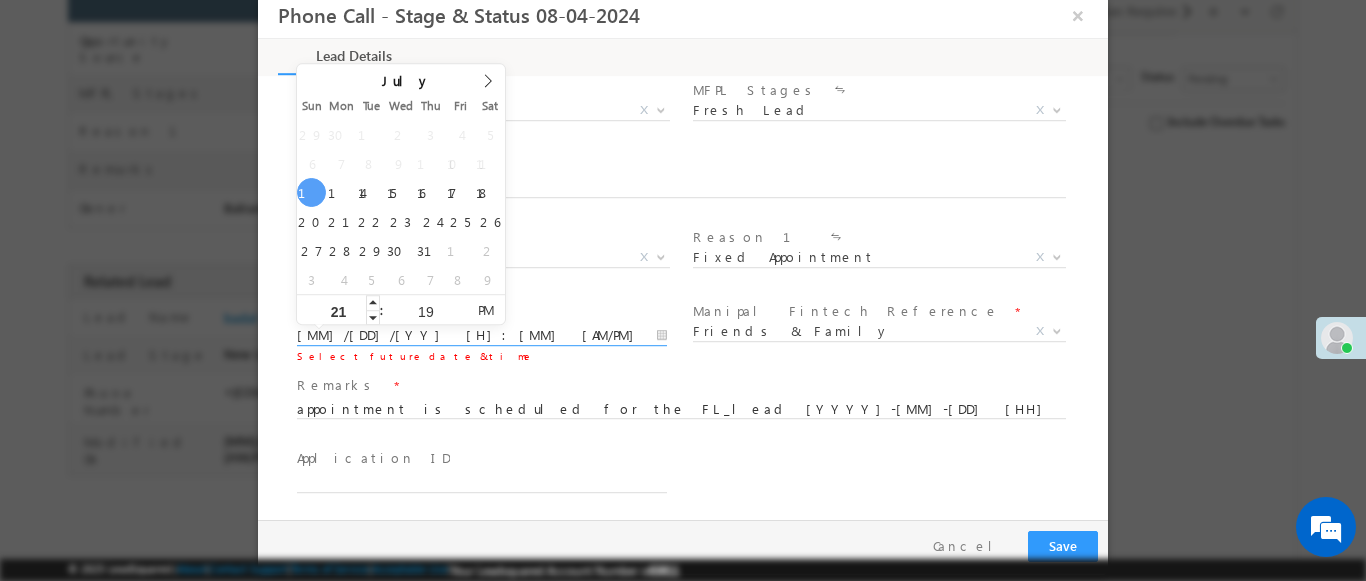 type on "21" 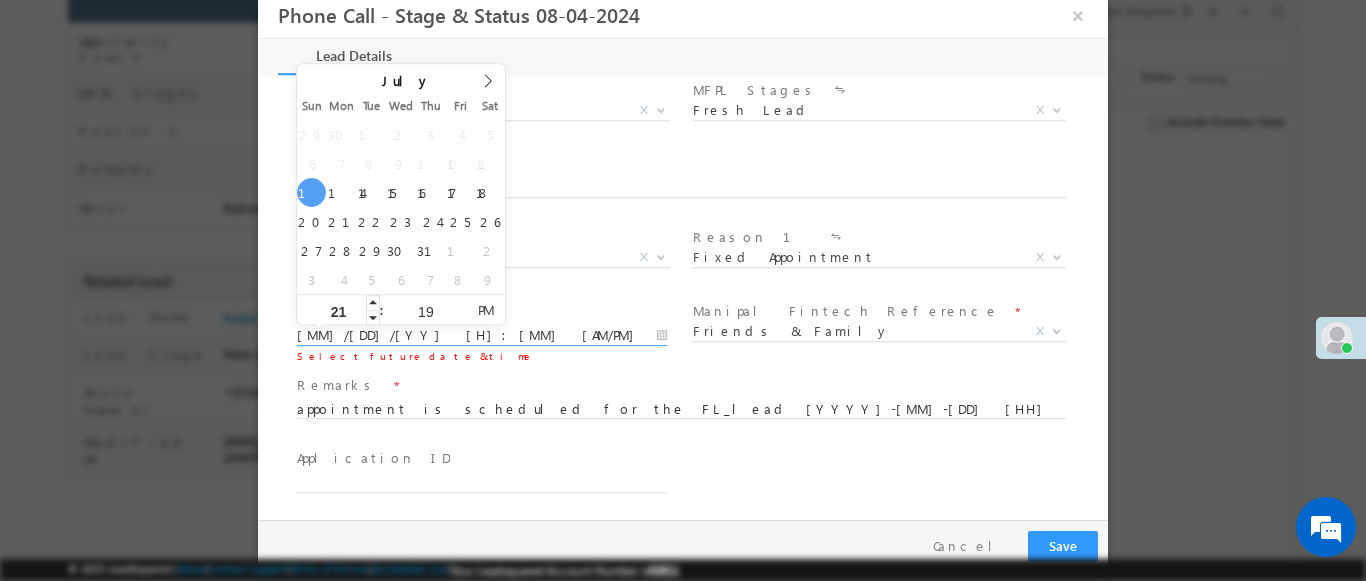 type on "[MM]/[DD]/[YY] [H]:[MM] [AM/PM]" 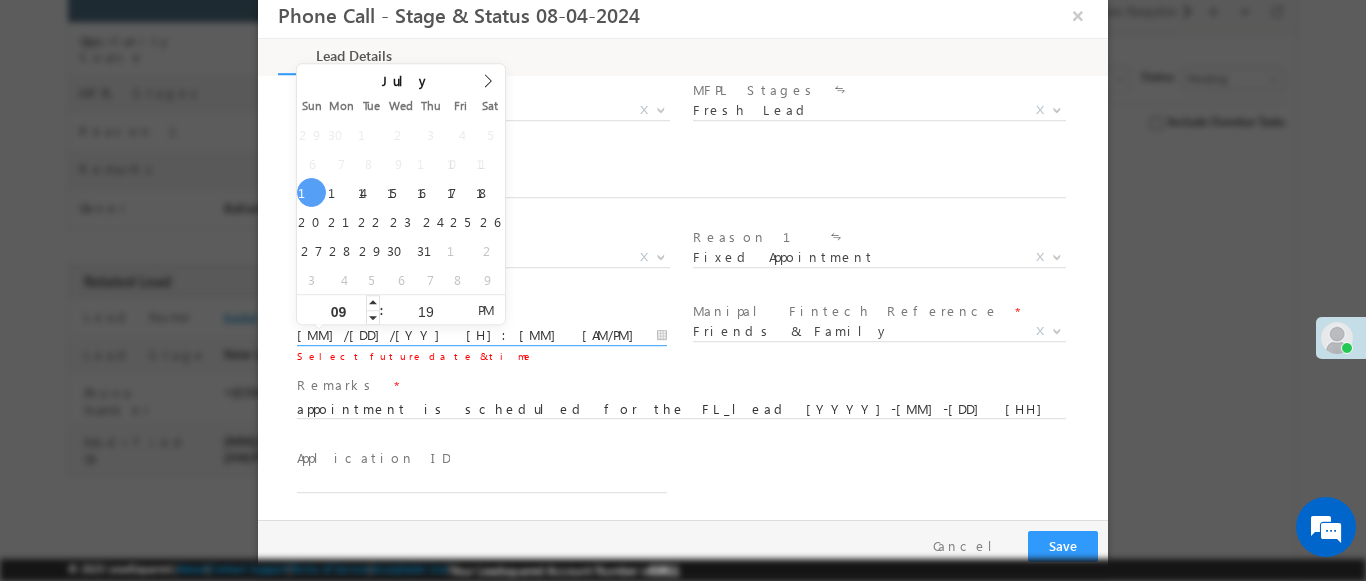 click on "09" at bounding box center [338, 311] 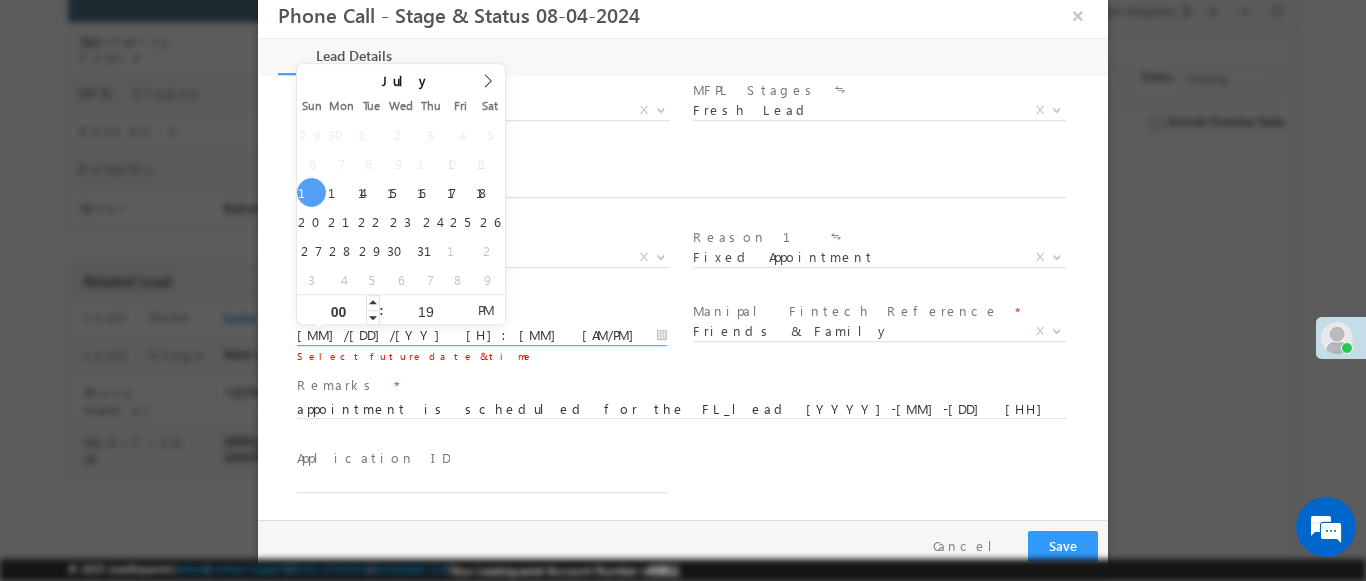 type on "00" 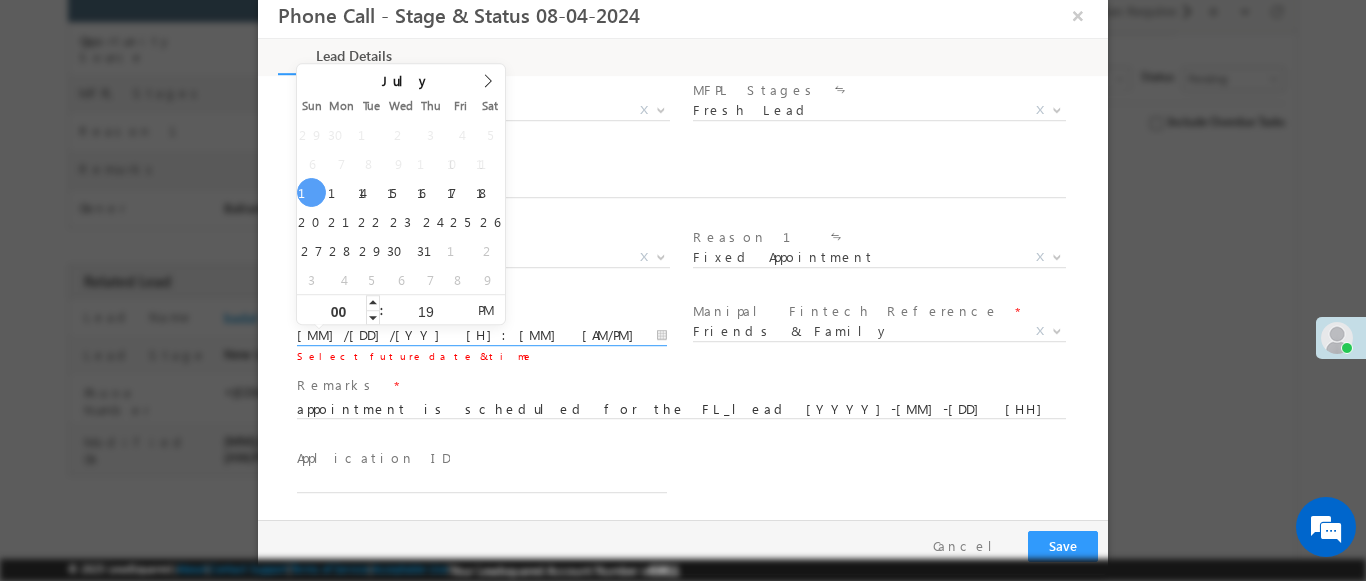 type on "[MM]/[DD]/[YY] [H]:[MM] [AM/PM]" 